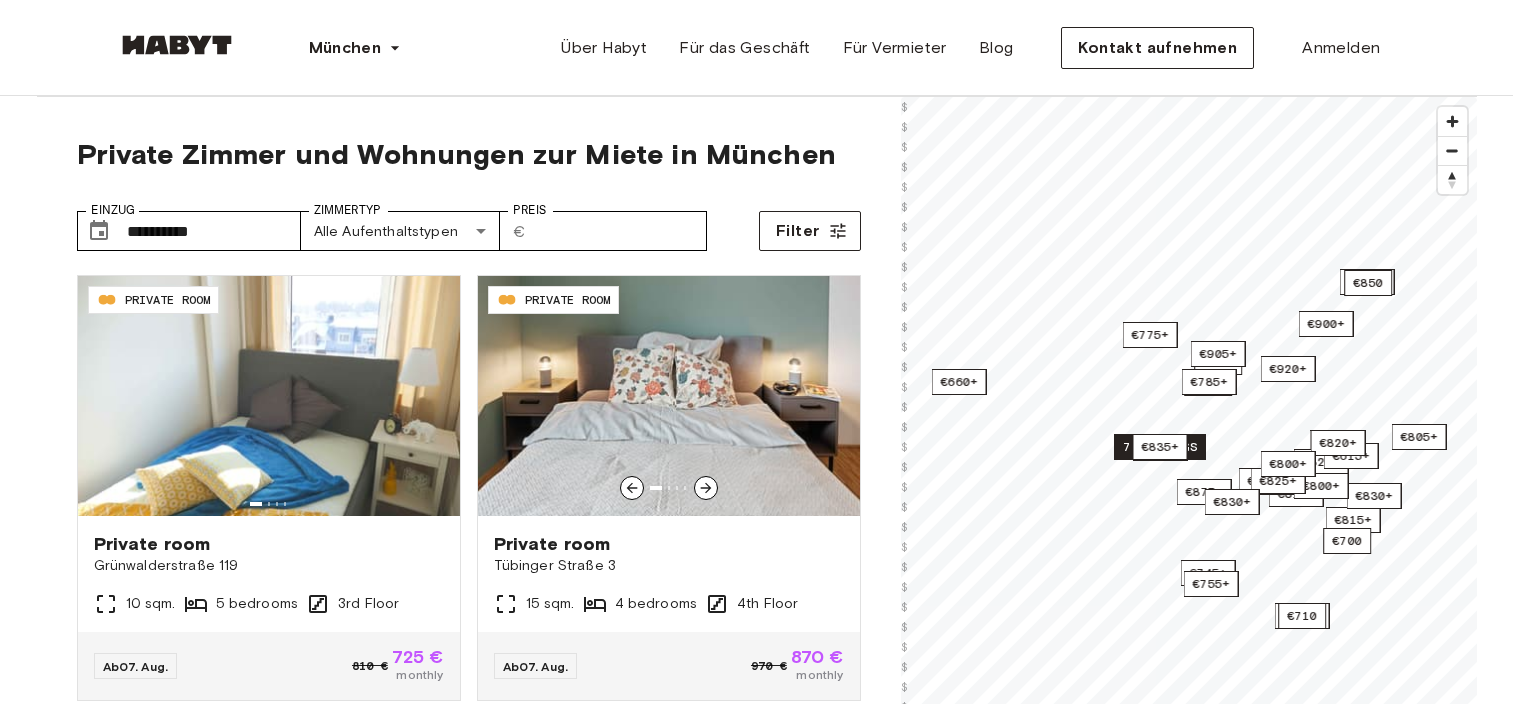 scroll, scrollTop: 0, scrollLeft: 0, axis: both 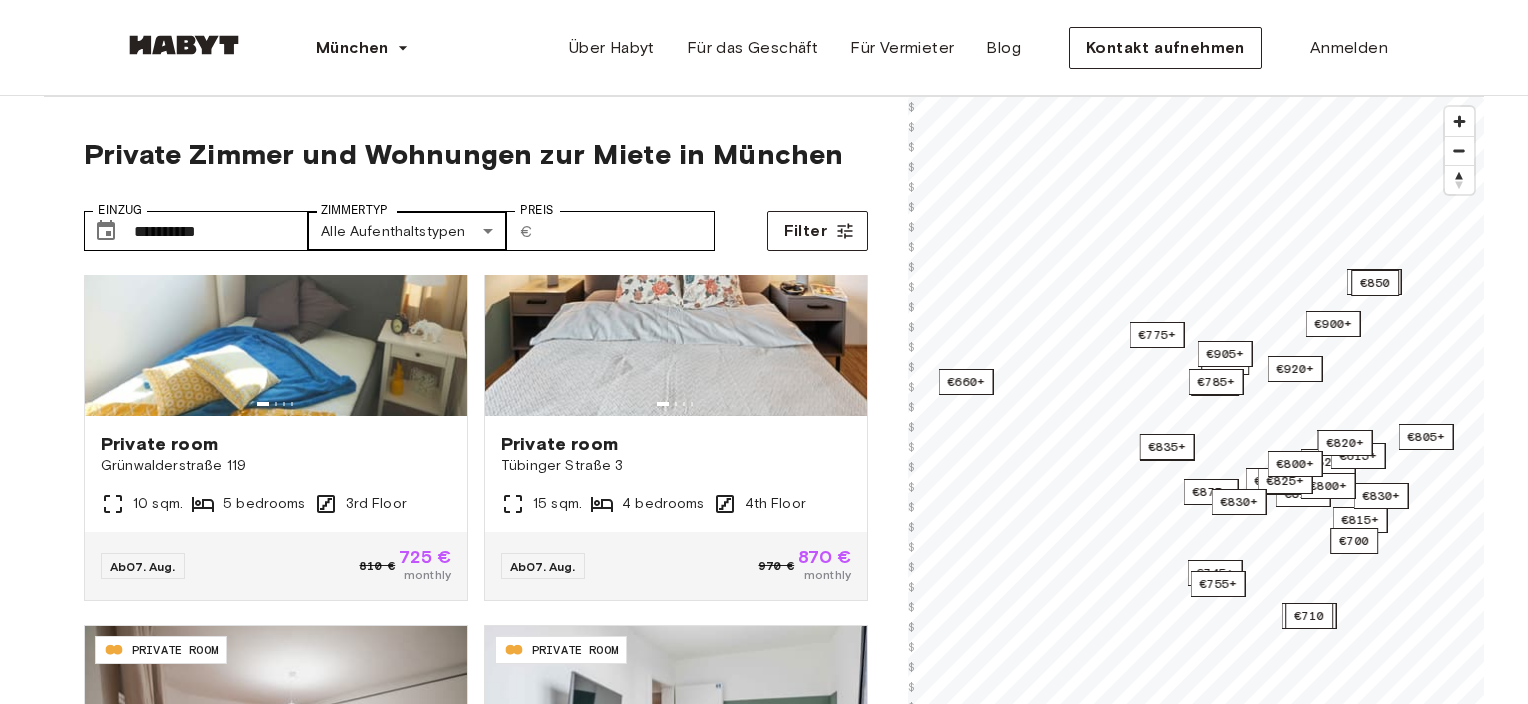 click on "[STREET] [NUMBER] [SQM]. [BEDROOMS] [FLOOR] Ab  [DATE] [CURRENCY] [CURRENCY] monthly [DE-CODE] PRIVATE ROOM Private room [STREET] [NUMBER] [SQM]. [BEDROOMS] [FLOOR] Ab  [DATE] [CURRENCY] [CURRENCY] monthly [DE-CODE] PRIVATE ROOM Private room [STREET] [NUMBER] [SQM]. [BEDROOMS] [FLOOR] Ab  [DATE] [CURRENCY] [CURRENCY] monthly [DE-CODE] PRIVATE ROOM Private room [STREET] [NUMBER] [SQM]. [BEDROOMS] [FLOOR] Ab  [DATE] [CURRENCY] [CURRENCY] monthly [DE-CODE] PRIVATE ROOM Private room" at bounding box center (764, 2408) 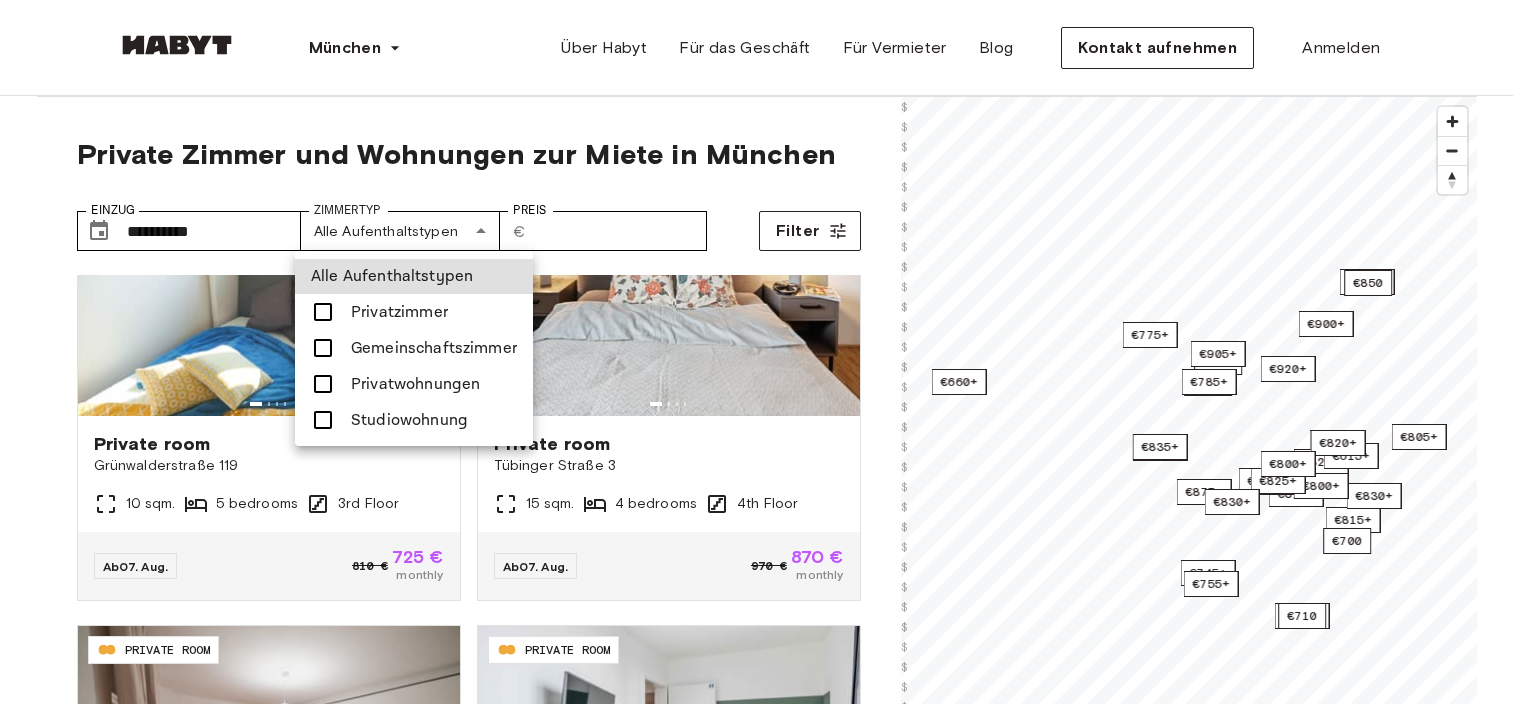 click at bounding box center [764, 352] 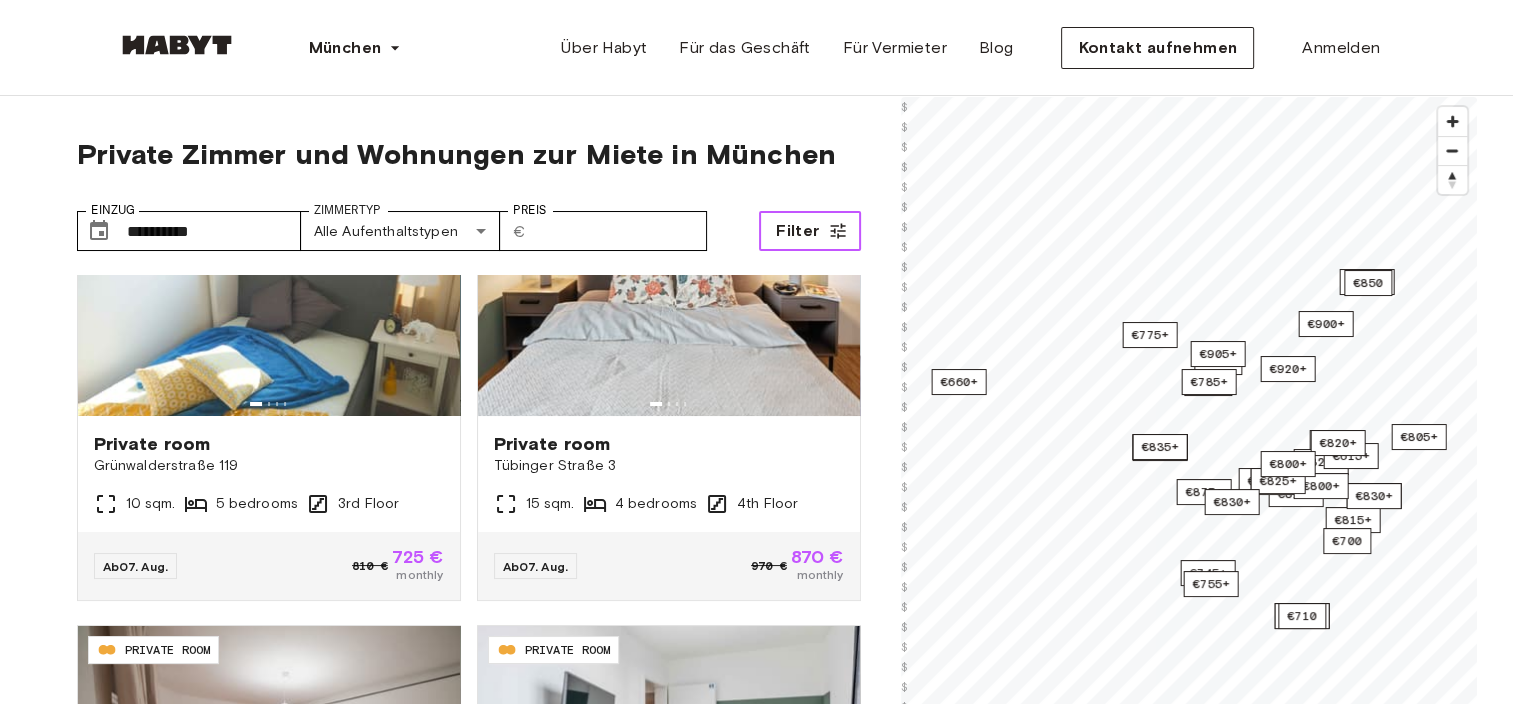 click on "Filter" at bounding box center (809, 231) 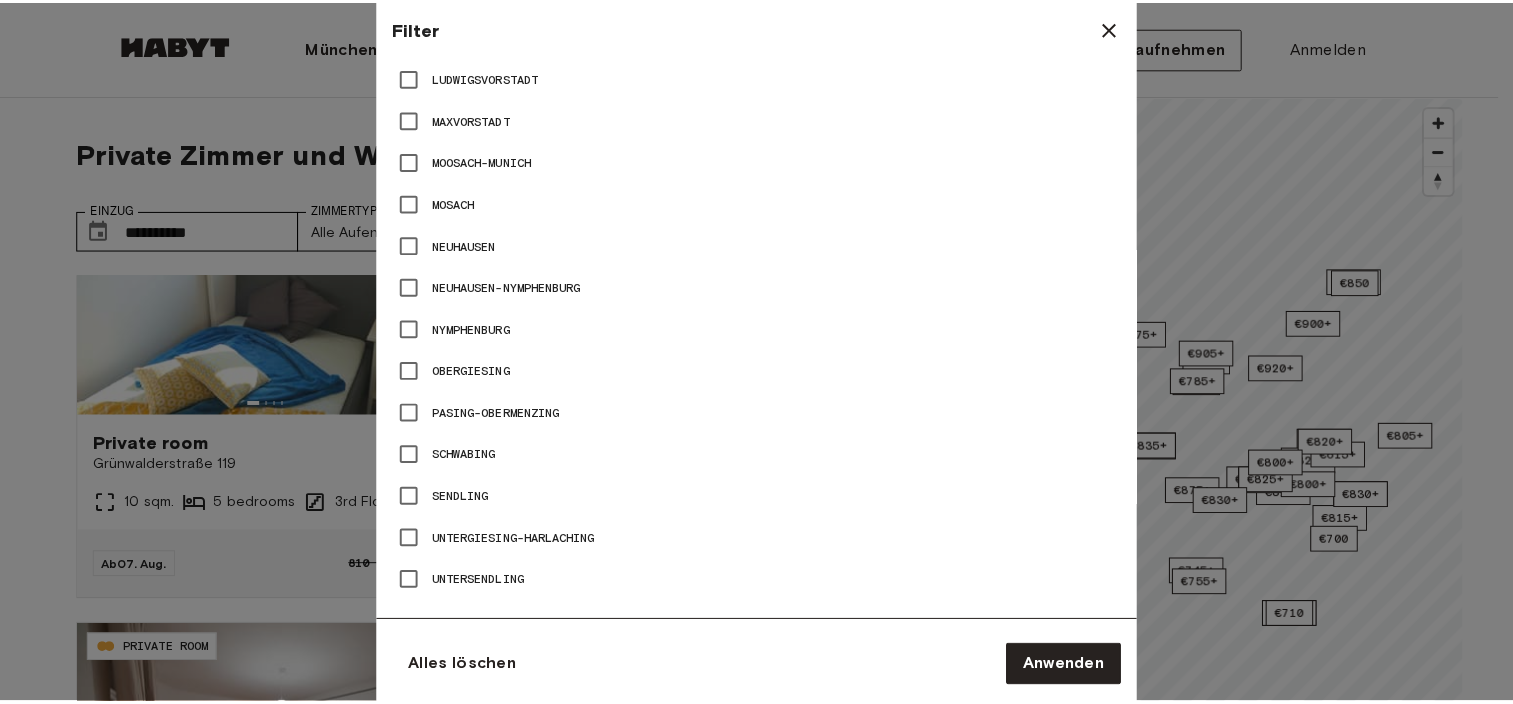 scroll, scrollTop: 1432, scrollLeft: 0, axis: vertical 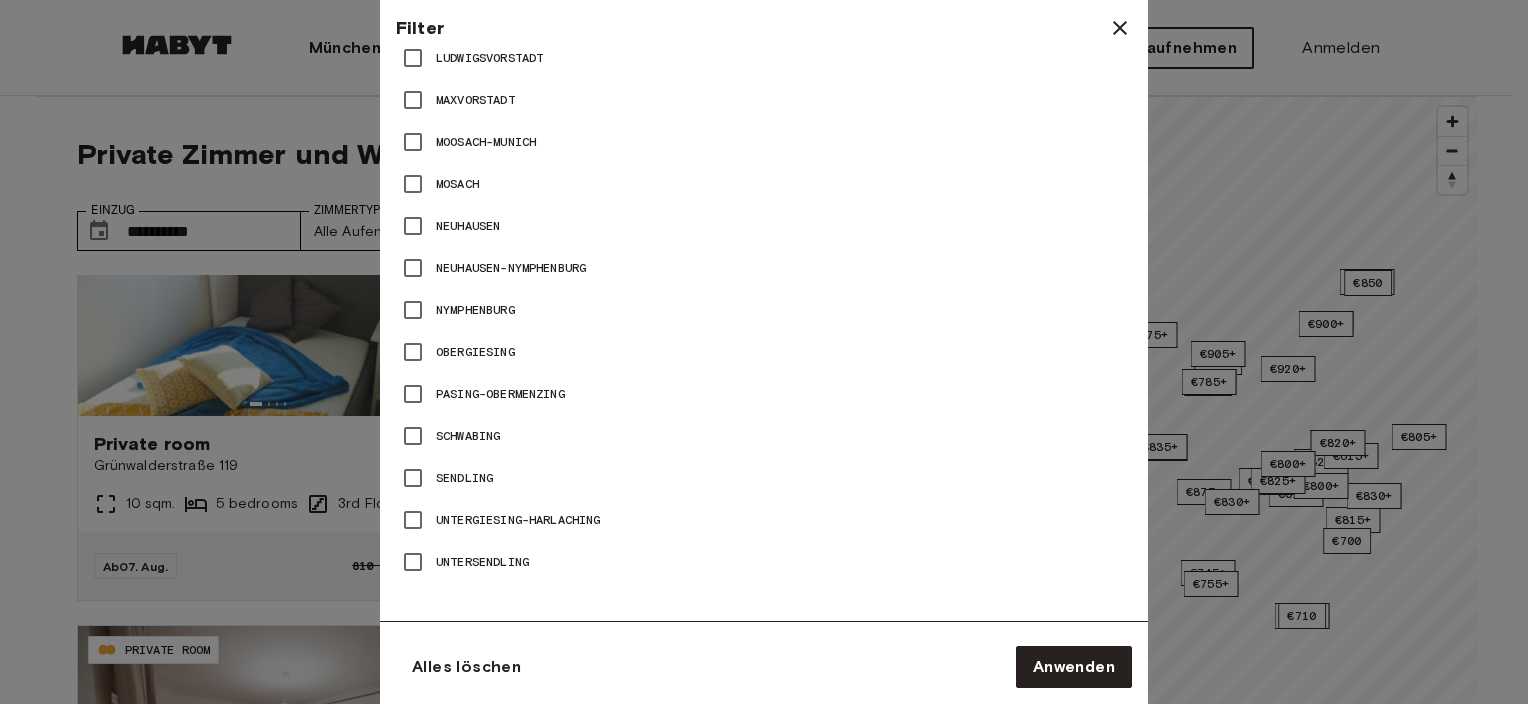 click 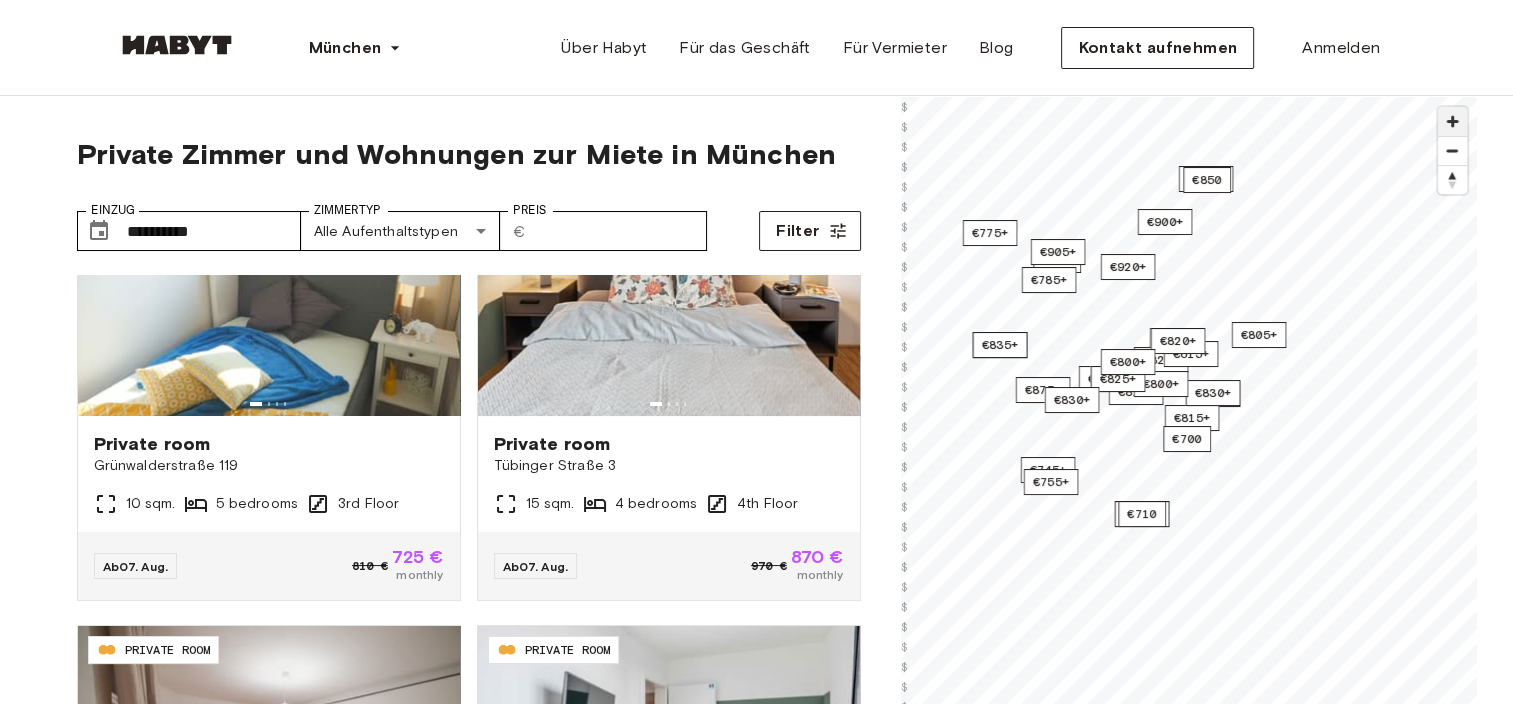 click at bounding box center [1452, 121] 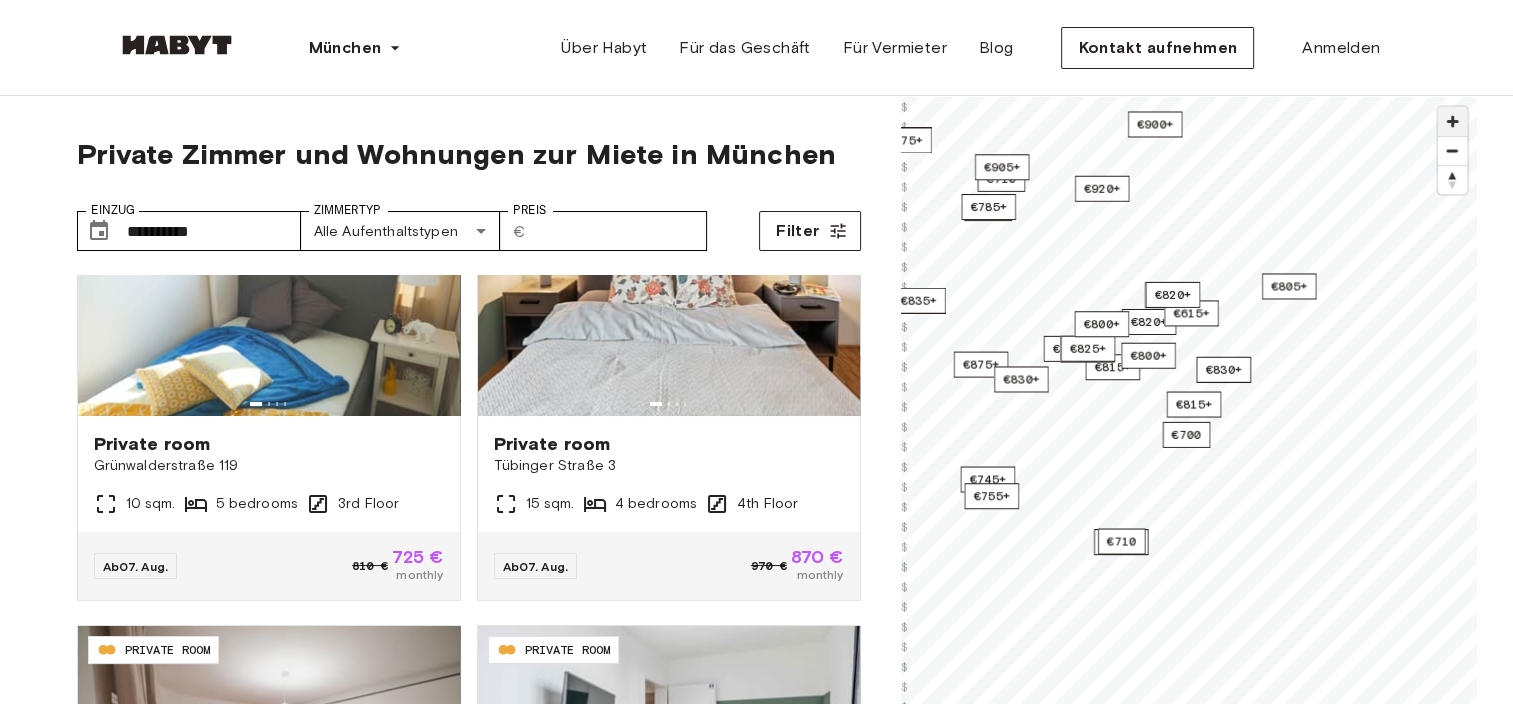 click at bounding box center (1452, 121) 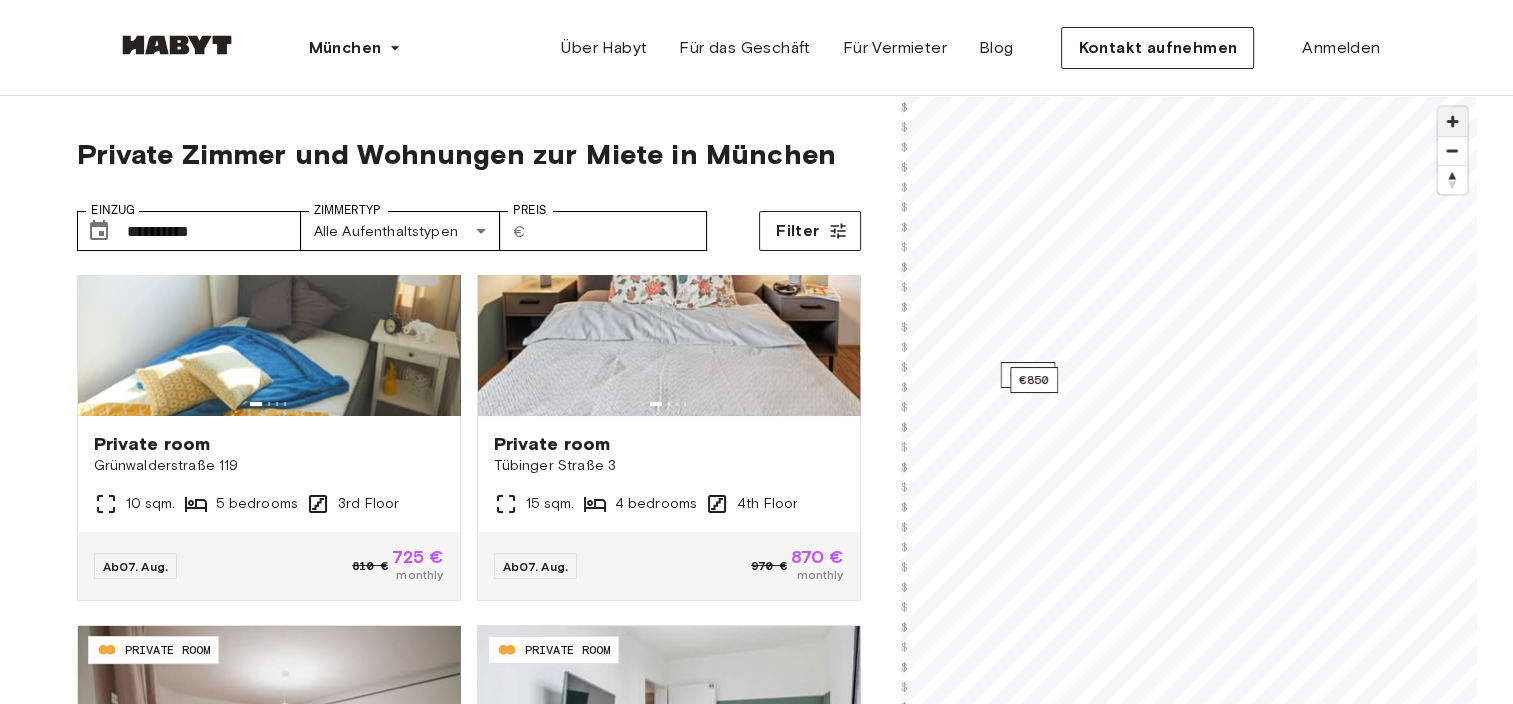 click at bounding box center (1452, 121) 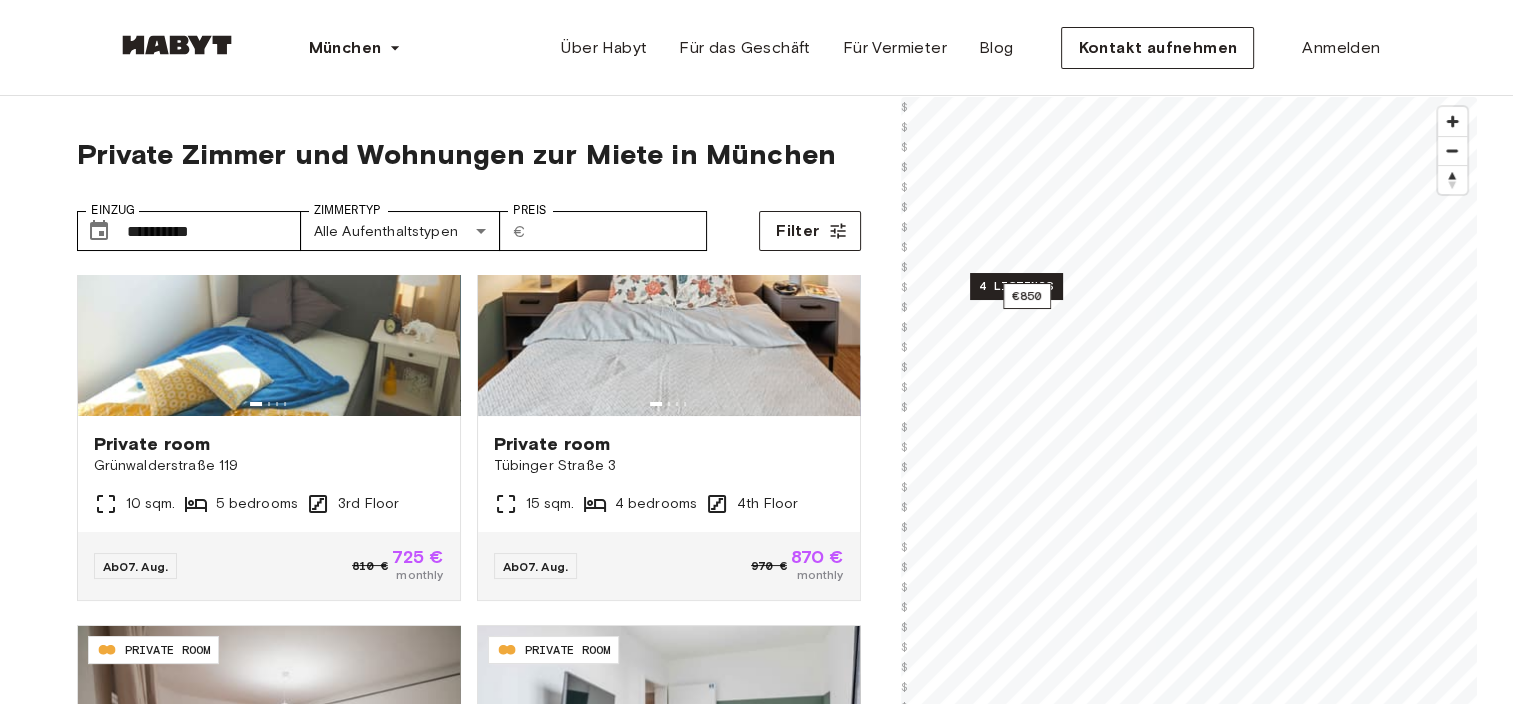 click on "4 listings" at bounding box center (1016, 286) 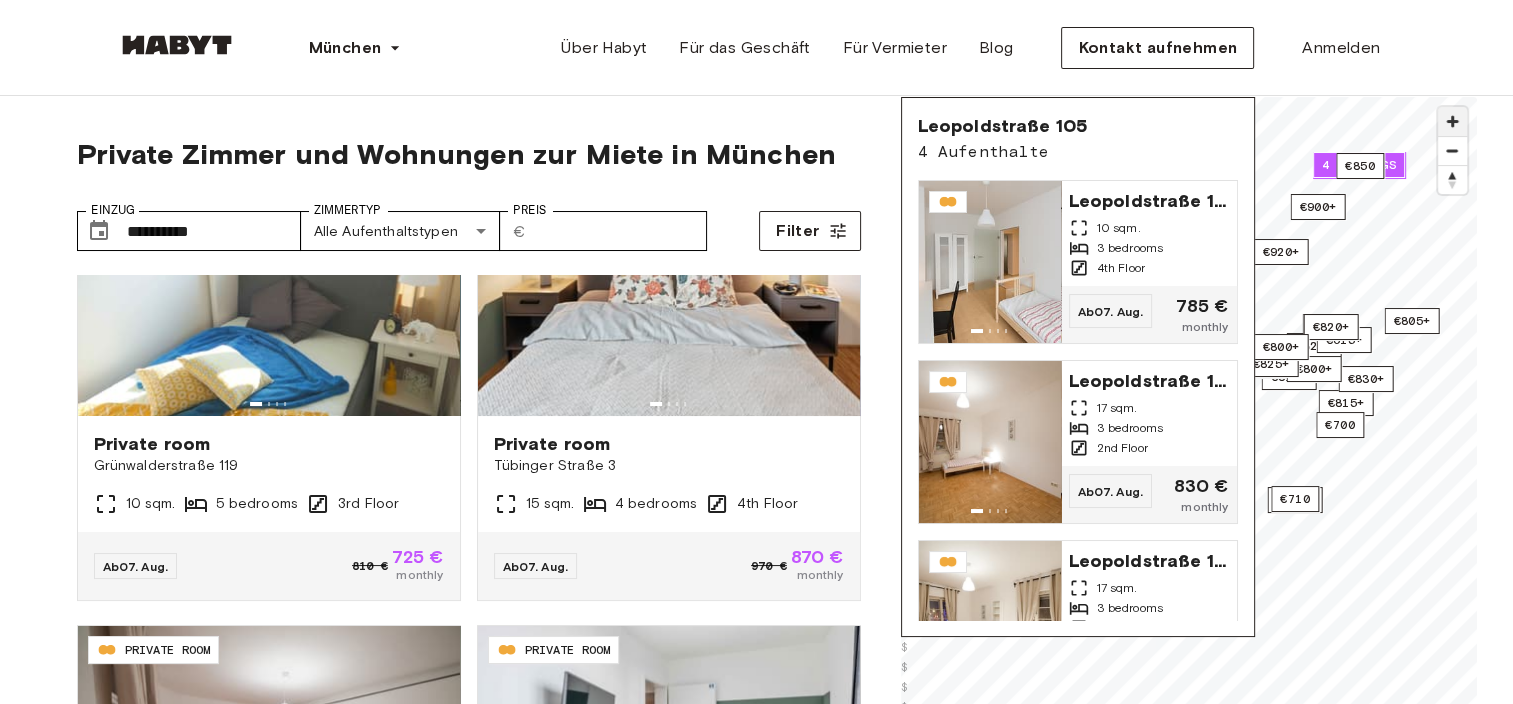 click at bounding box center [1452, 121] 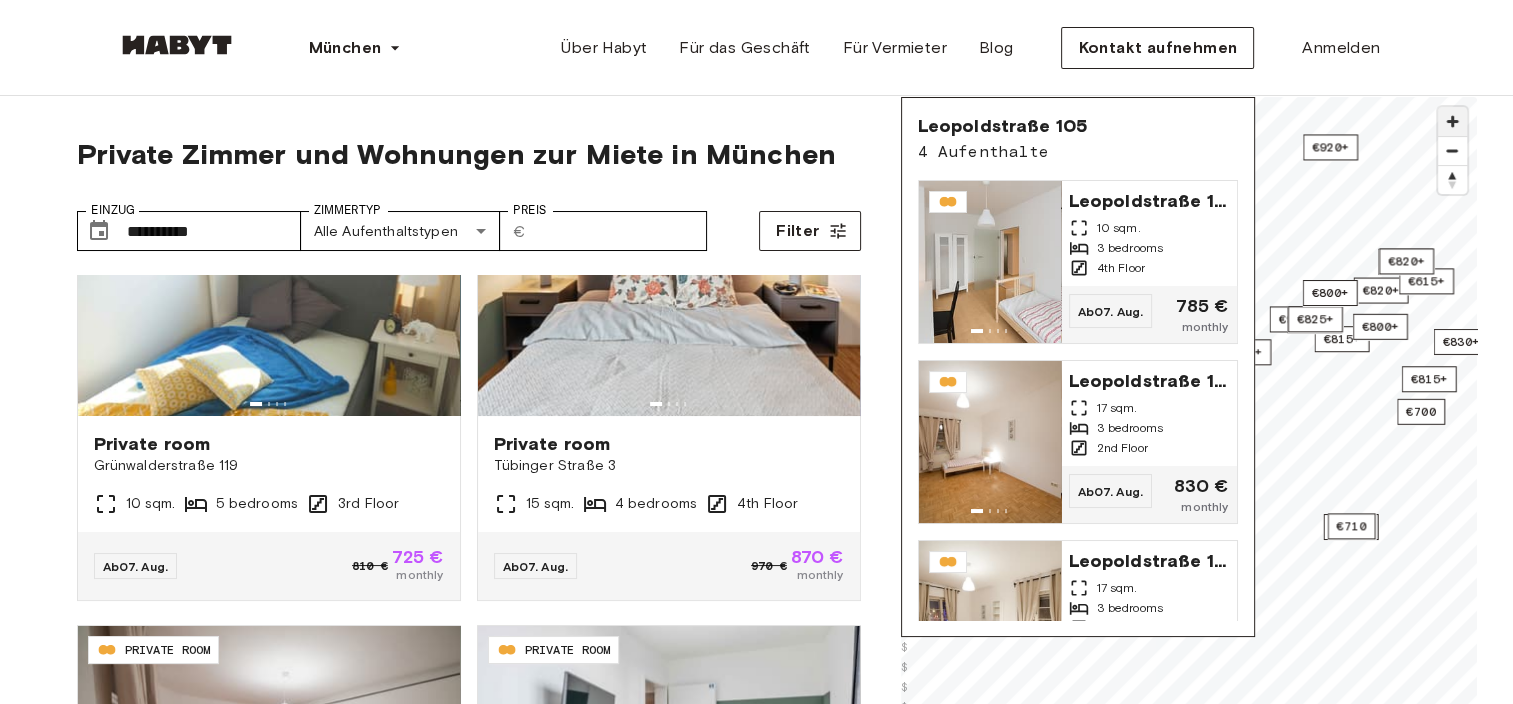 click at bounding box center (1452, 121) 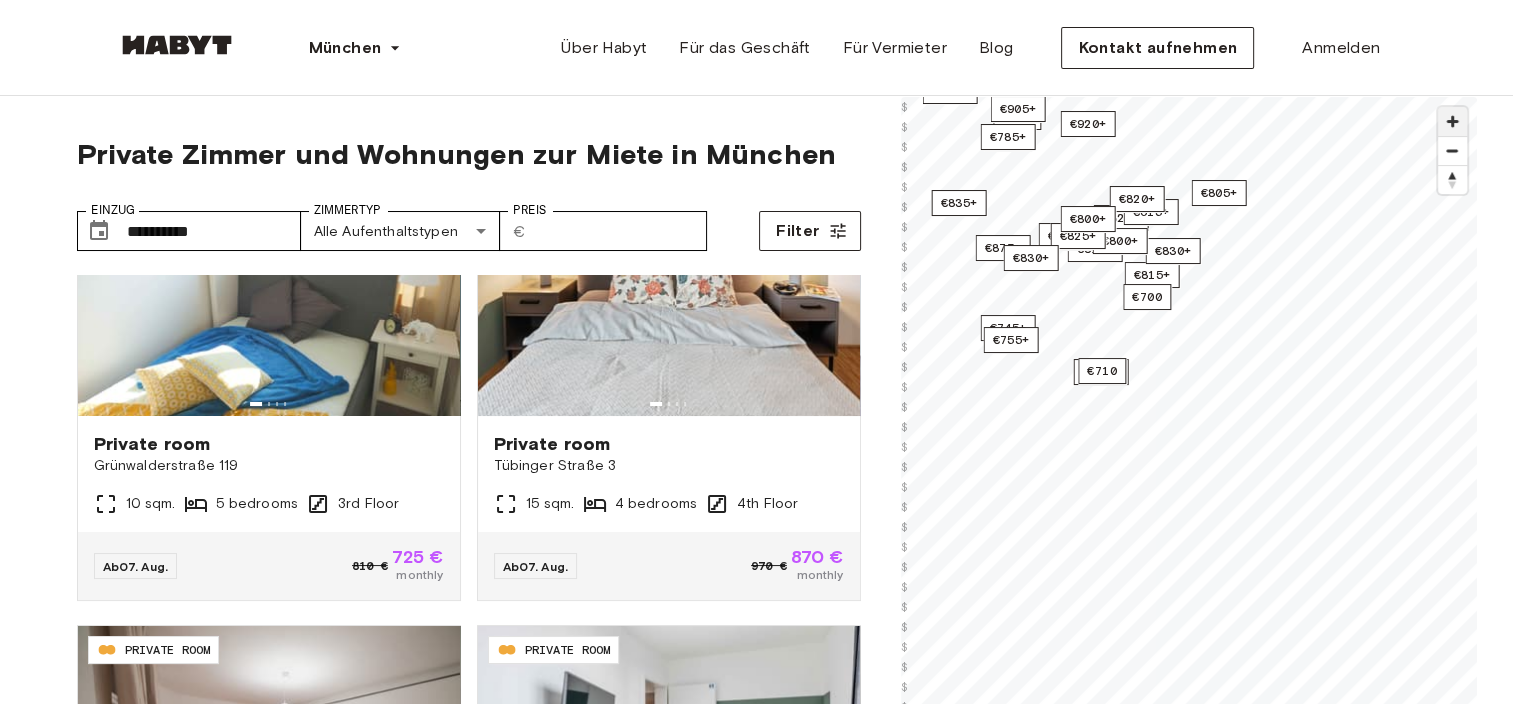 click at bounding box center (1452, 121) 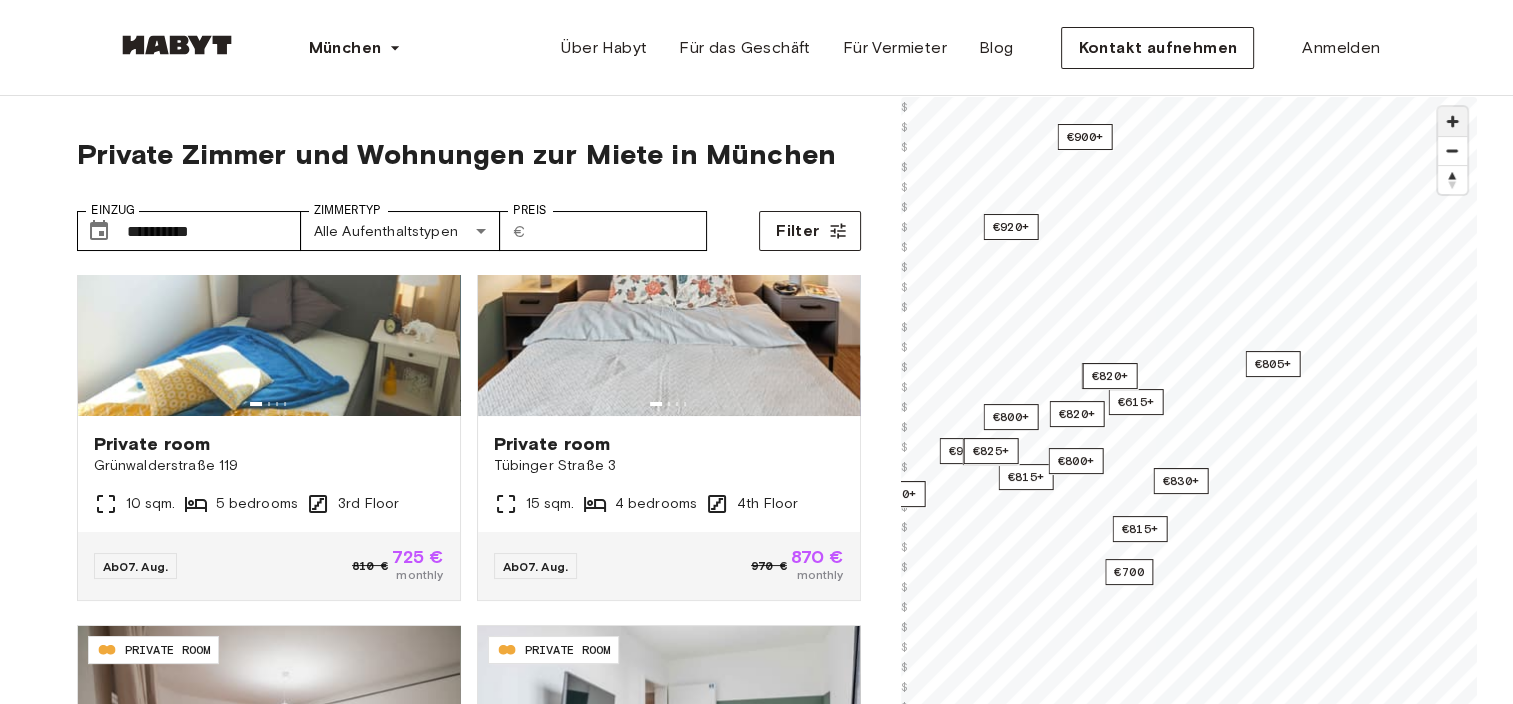 click at bounding box center [1452, 121] 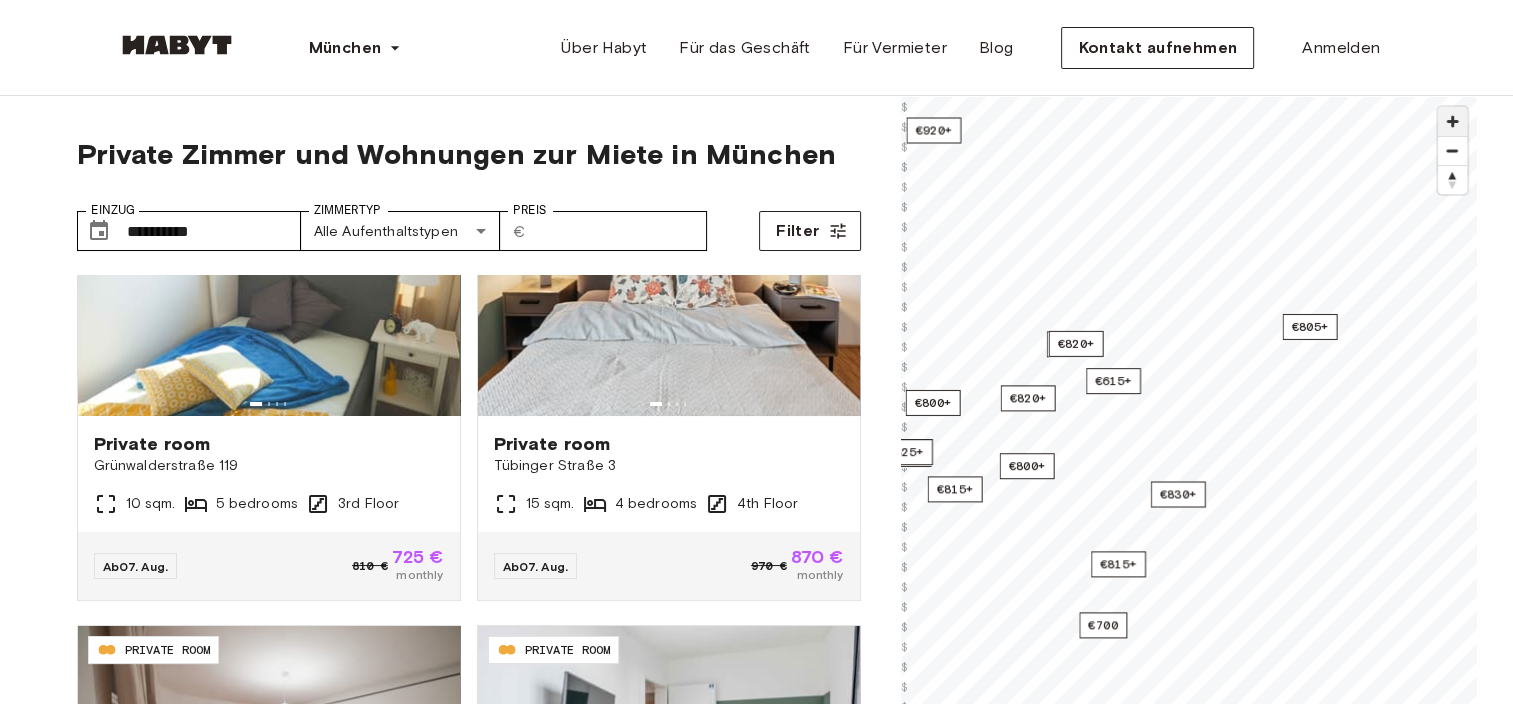 click at bounding box center [1452, 121] 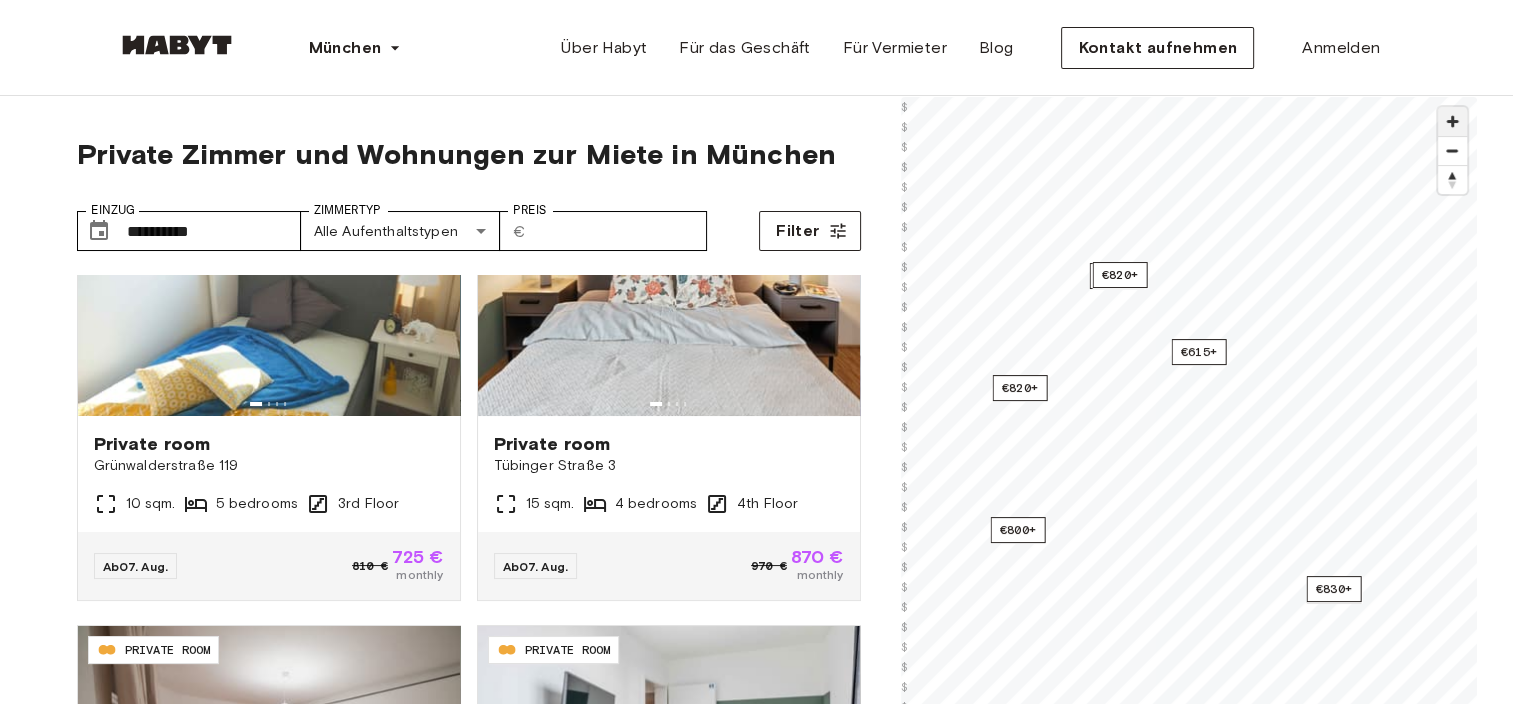 click at bounding box center [1452, 121] 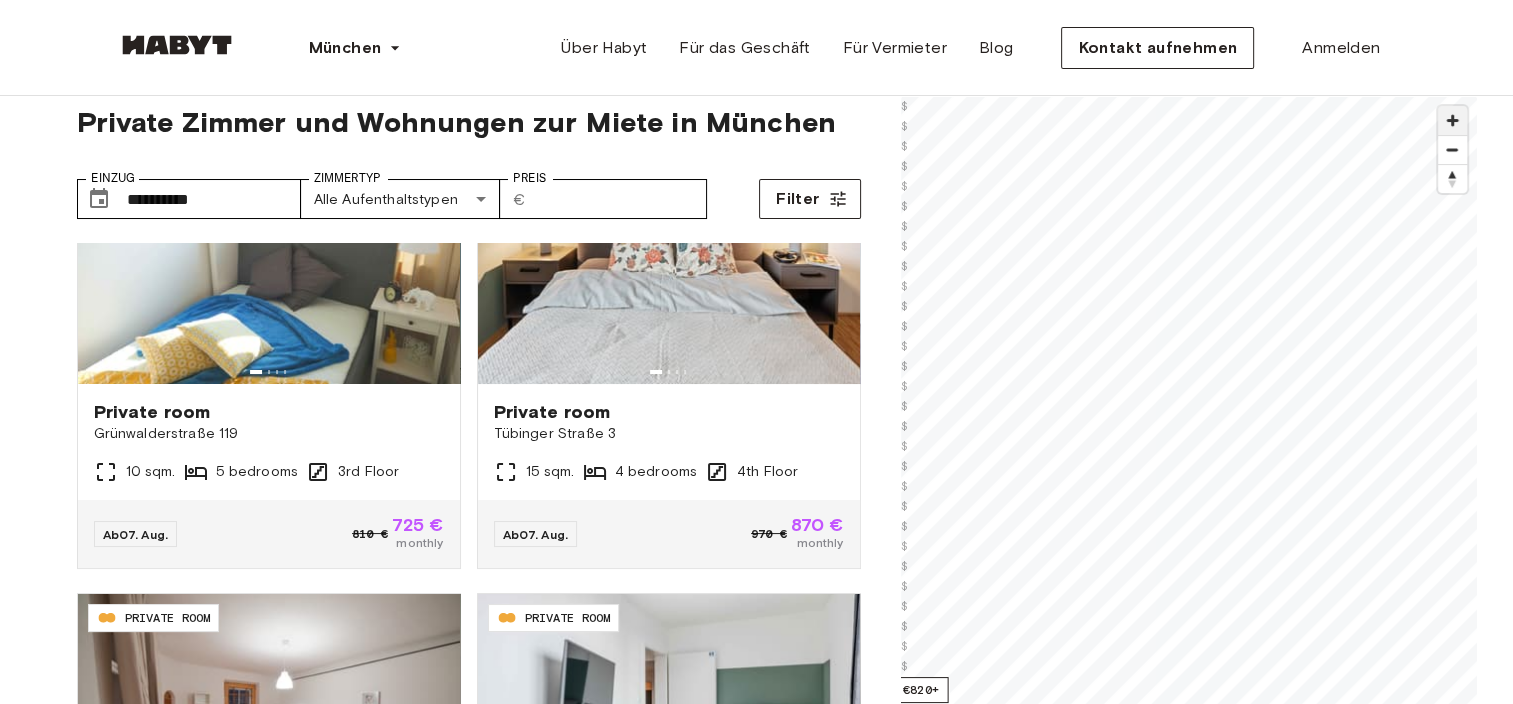 scroll, scrollTop: 0, scrollLeft: 0, axis: both 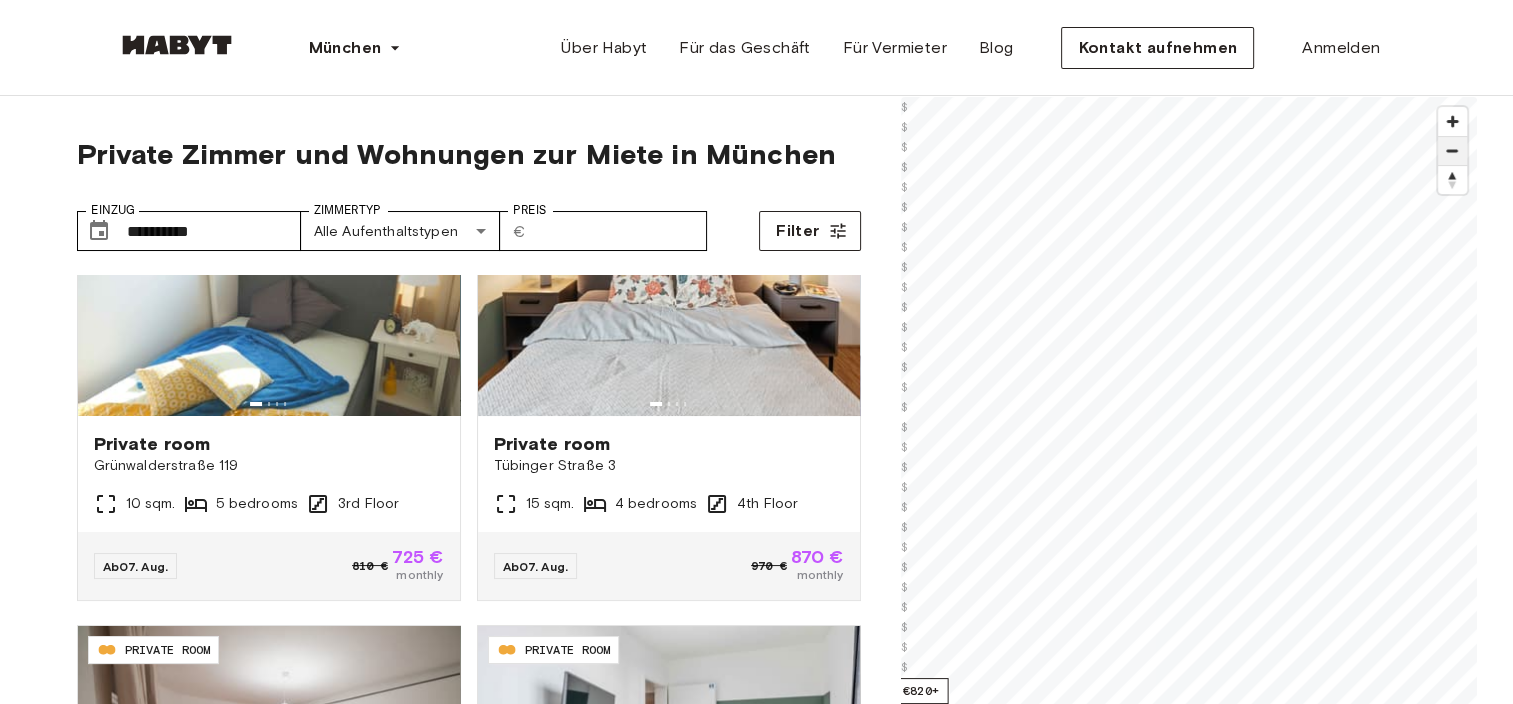 click at bounding box center (1452, 151) 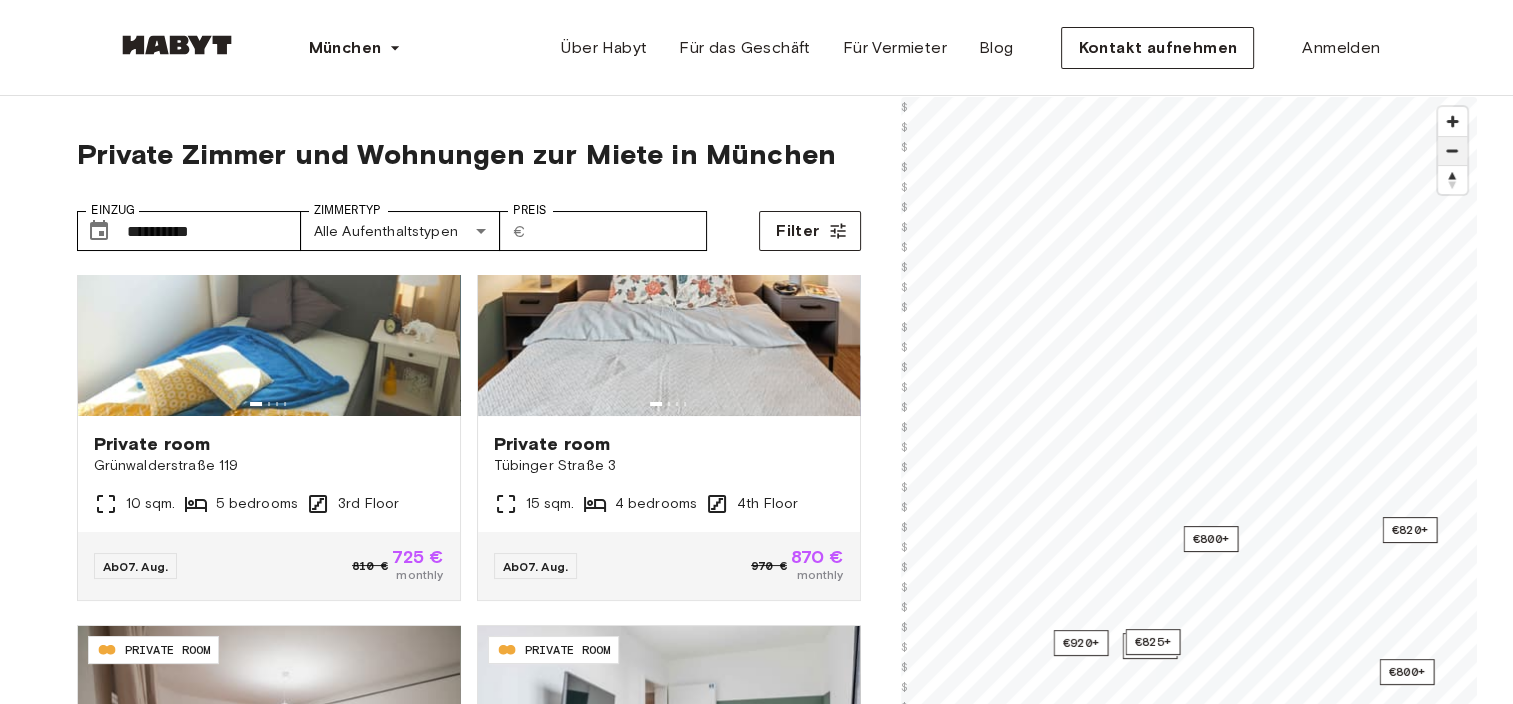 click at bounding box center (1452, 151) 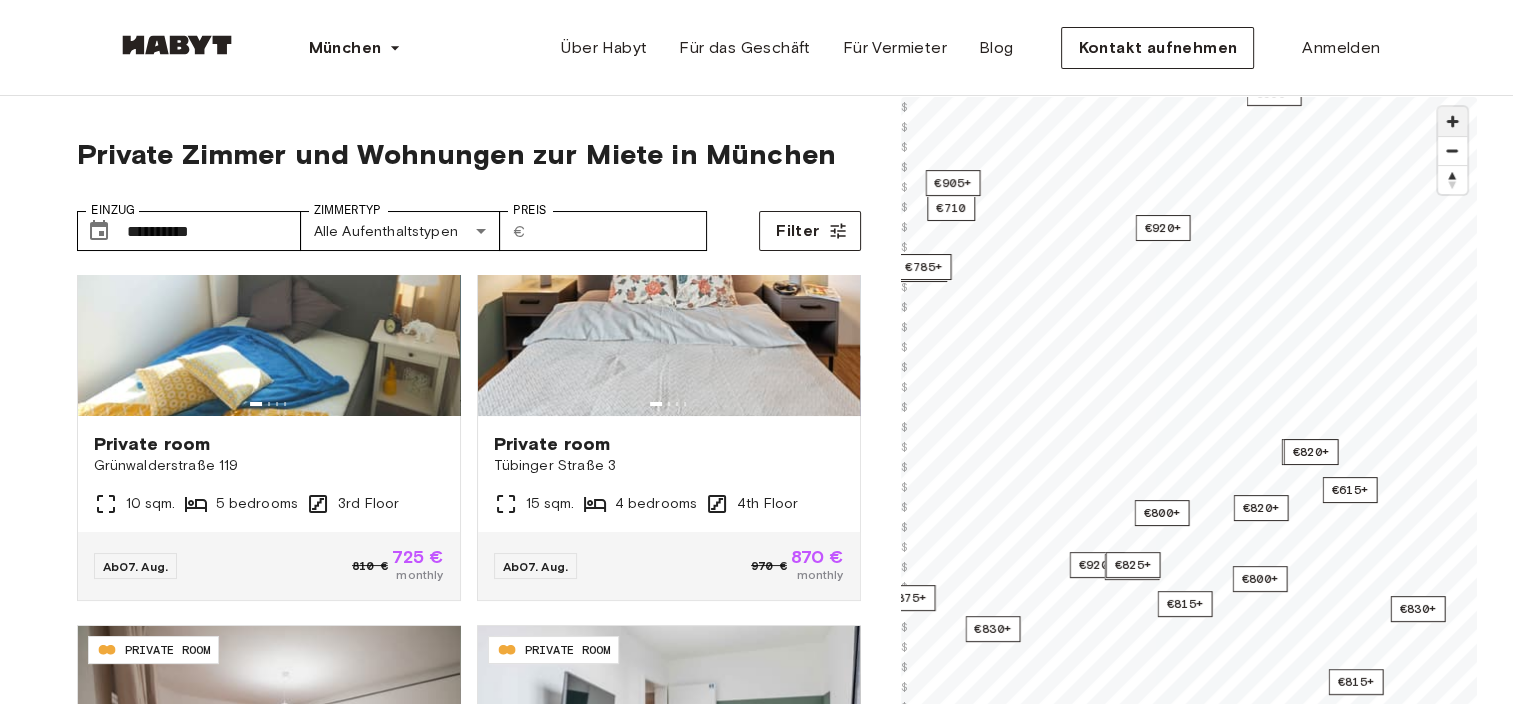 click at bounding box center [1452, 121] 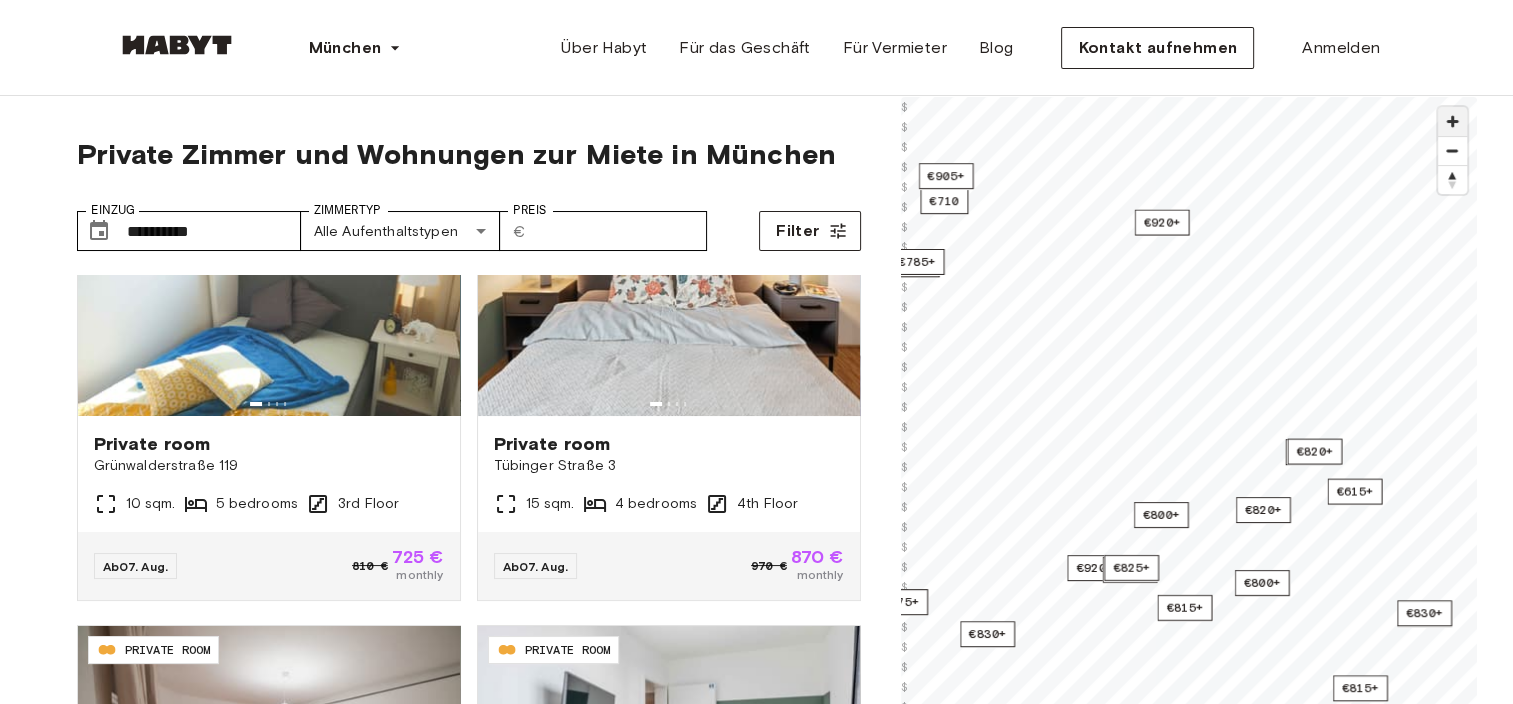 click at bounding box center (1452, 121) 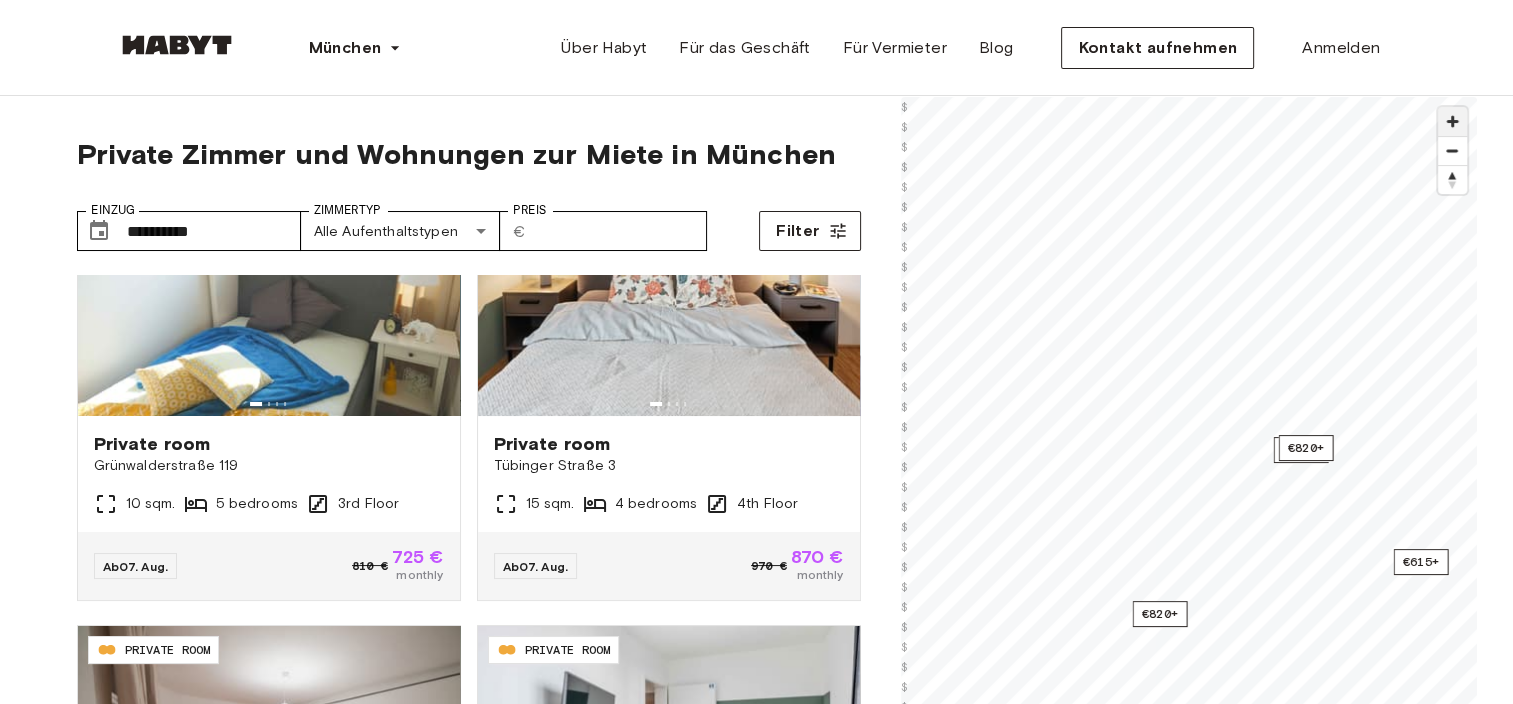 click at bounding box center (1452, 121) 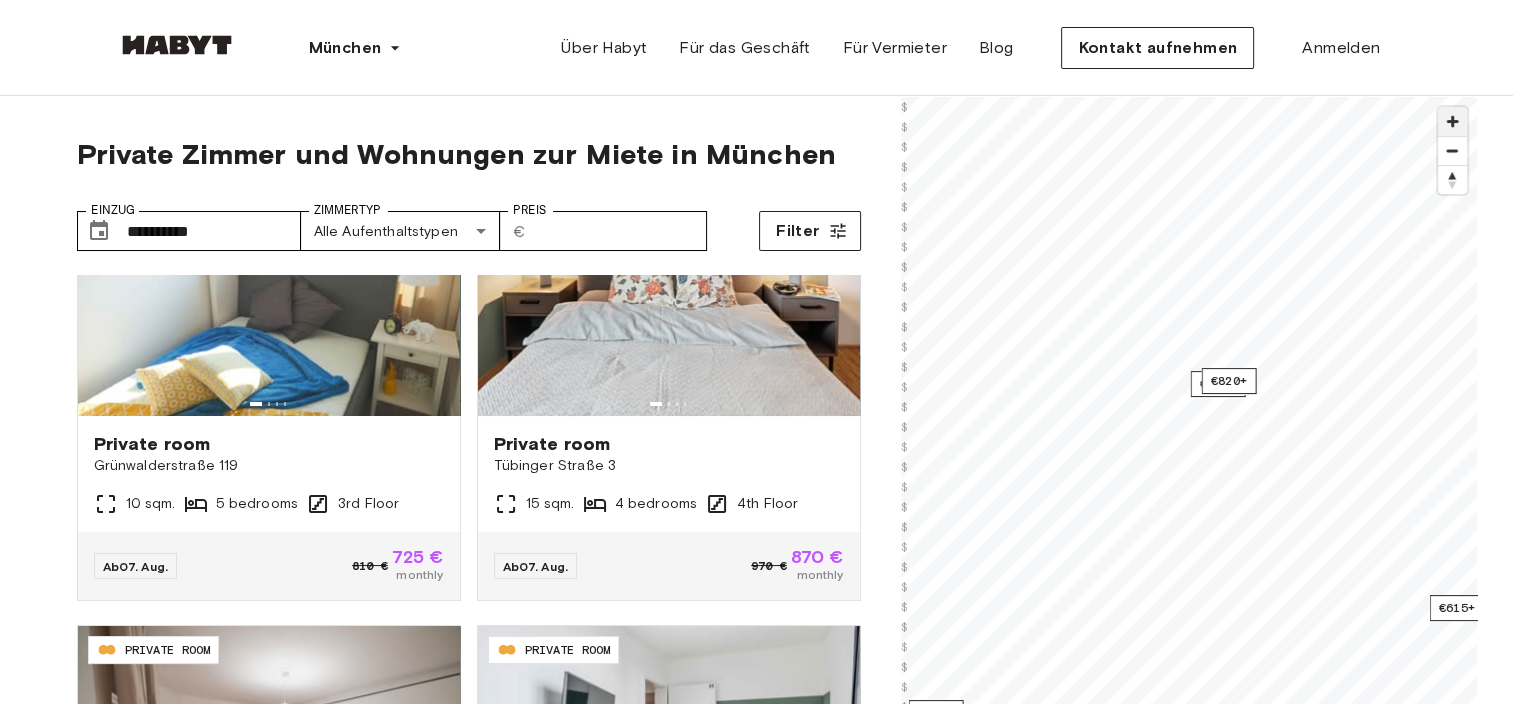 click at bounding box center (1452, 121) 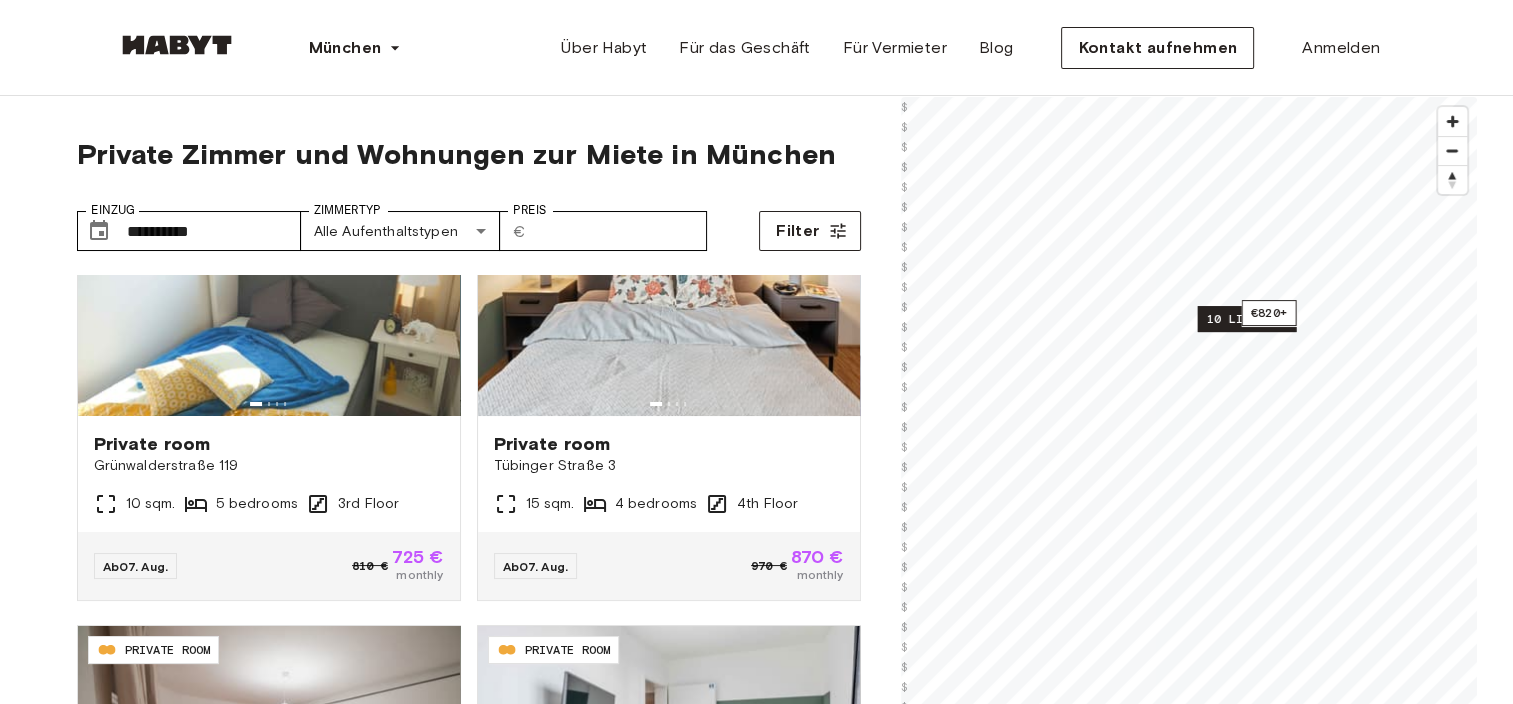 click on "10 listings" at bounding box center (1246, 319) 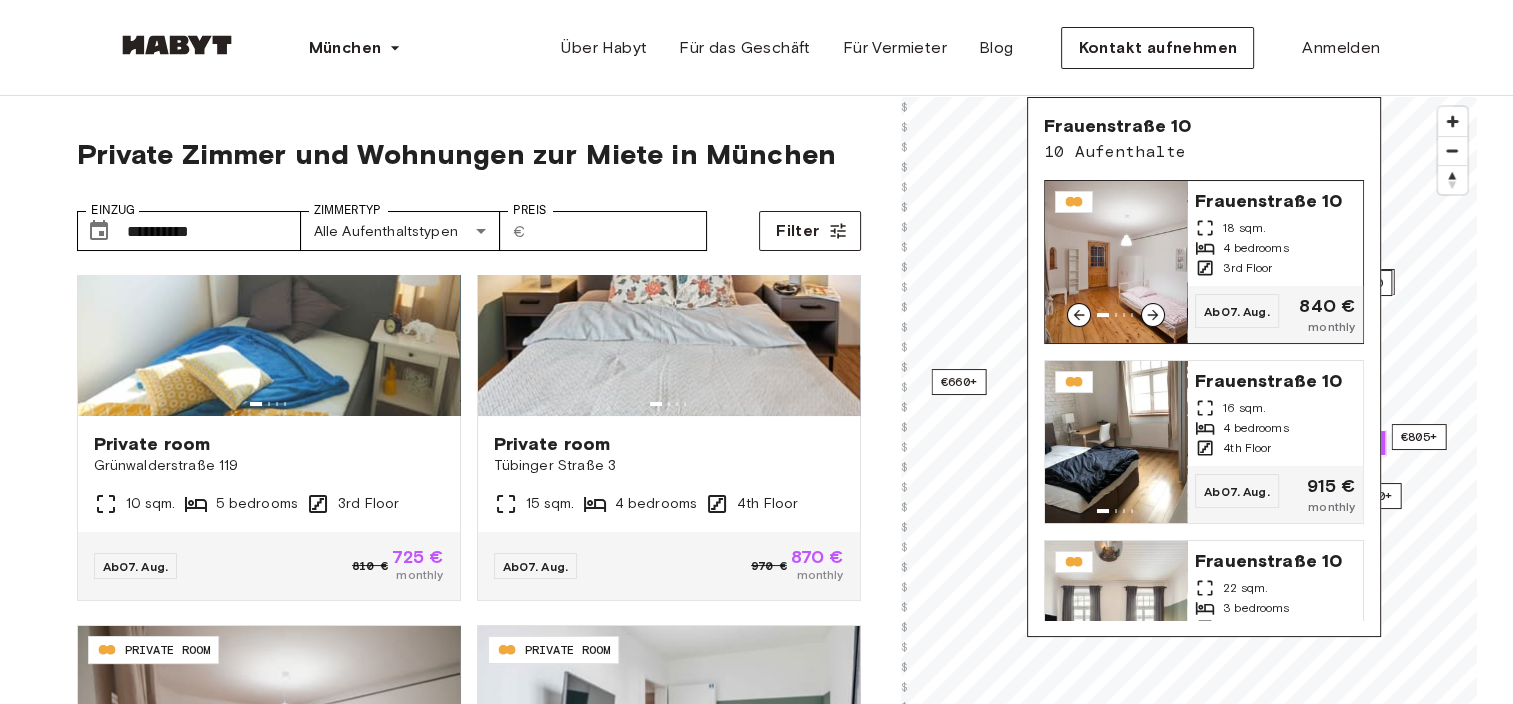 click on "[STREET] [NUMBER] [SQM]. [BEDROOMS] [FLOOR]" at bounding box center [1275, 233] 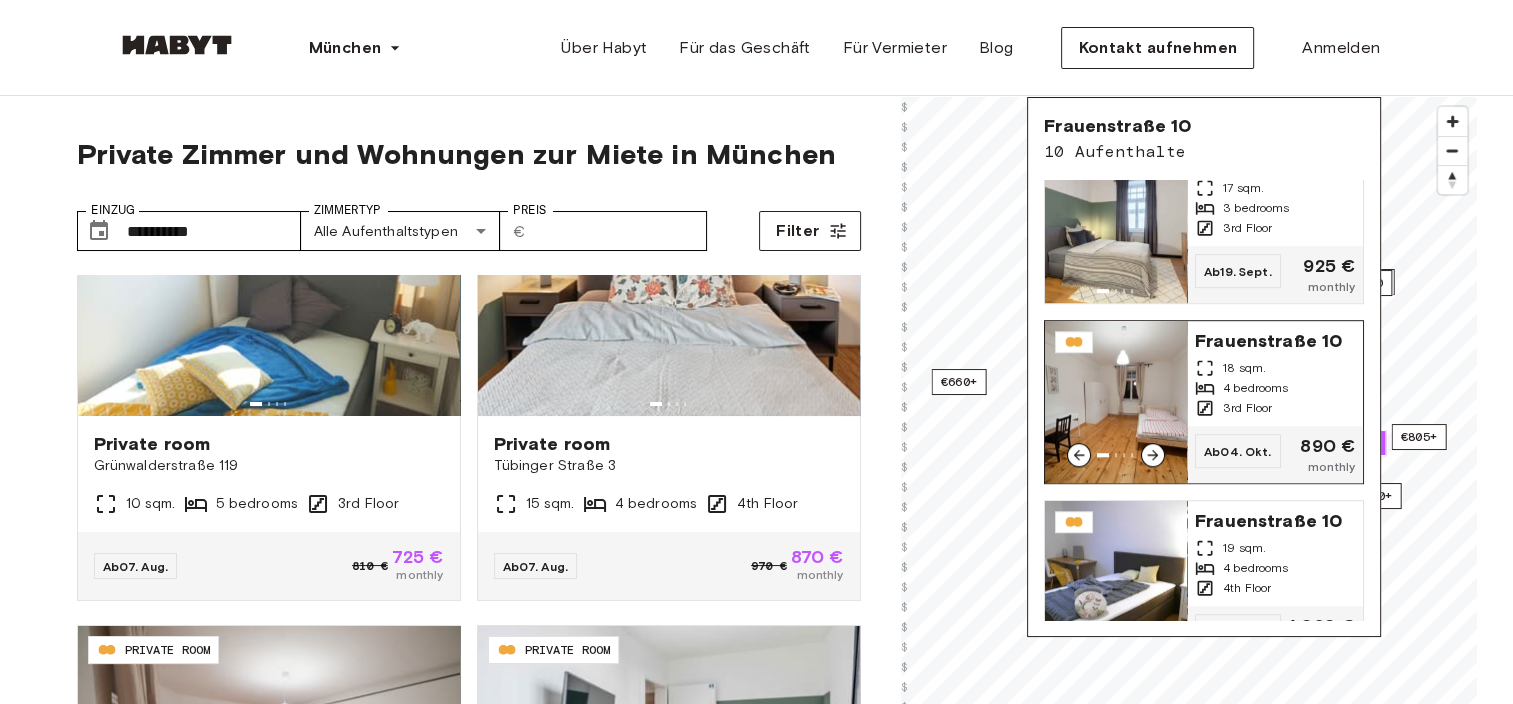 scroll, scrollTop: 1339, scrollLeft: 0, axis: vertical 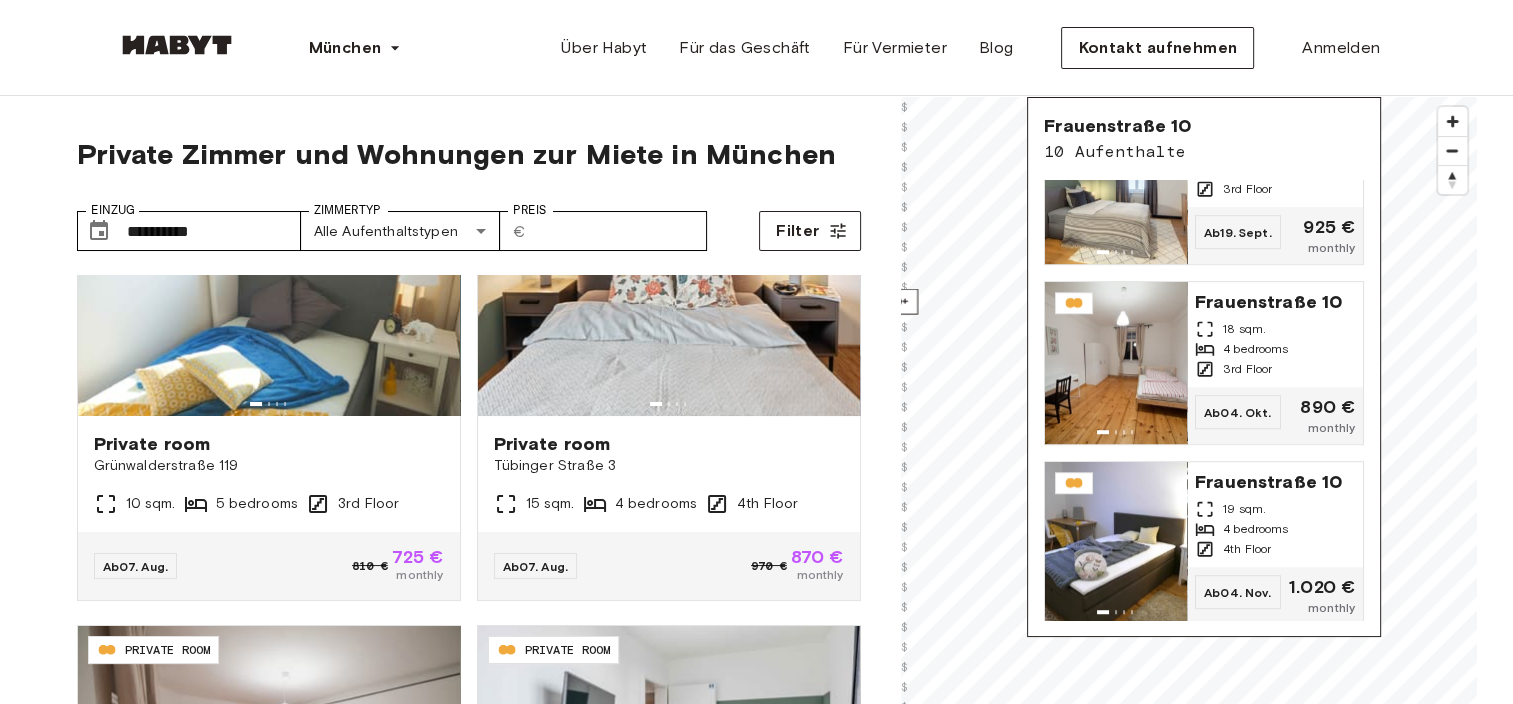 click on "[DE-CODE] PRIVATE ROOM Private room [STREET] [NUMBER] [SQM]. [BEDROOMS] [FLOOR] Ab  [DATE] [CURRENCY] [CURRENCY] monthly [DE-CODE] PRIVATE ROOM Private room [STREET] [NUMBER] [SQM]. [BEDROOMS] [FLOOR] Ab  [DATE] [CURRENCY] [CURRENCY] monthly [DE-CODE] PRIVATE ROOM Private room [STREET] [NUMBER] [SQM]. [BEDROOMS] [FLOOR] Ab  [DATE] [CURRENCY] [CURRENCY] monthly [DE-CODE] PRIVATE ROOM Private room [STREET] [NUMBER] [SQM]. [BEDROOMS] [FLOOR] Ab  [DATE] [CURRENCY] [CURRENCY] monthly [DE-CODE] PRIVATE ROOM Private room [STREET] [NUMBER] [SQM]. [BEDROOMS] [FLOOR] Ab  [DATE] [CURRENCY] [CURRENCY] monthly [DE-CODE] PRIVATE ROOM Private room [STREET] [NUMBER] [SQM]. [BEDROOMS] [FLOOR] Ab  [DATE] [CURRENCY] [CURRENCY] monthly [DE-CODE] PRIVATE ROOM Private room [STREET] [NUMBER] [SQM]. [BEDROOMS] Ab  Ab" at bounding box center (757, 538) 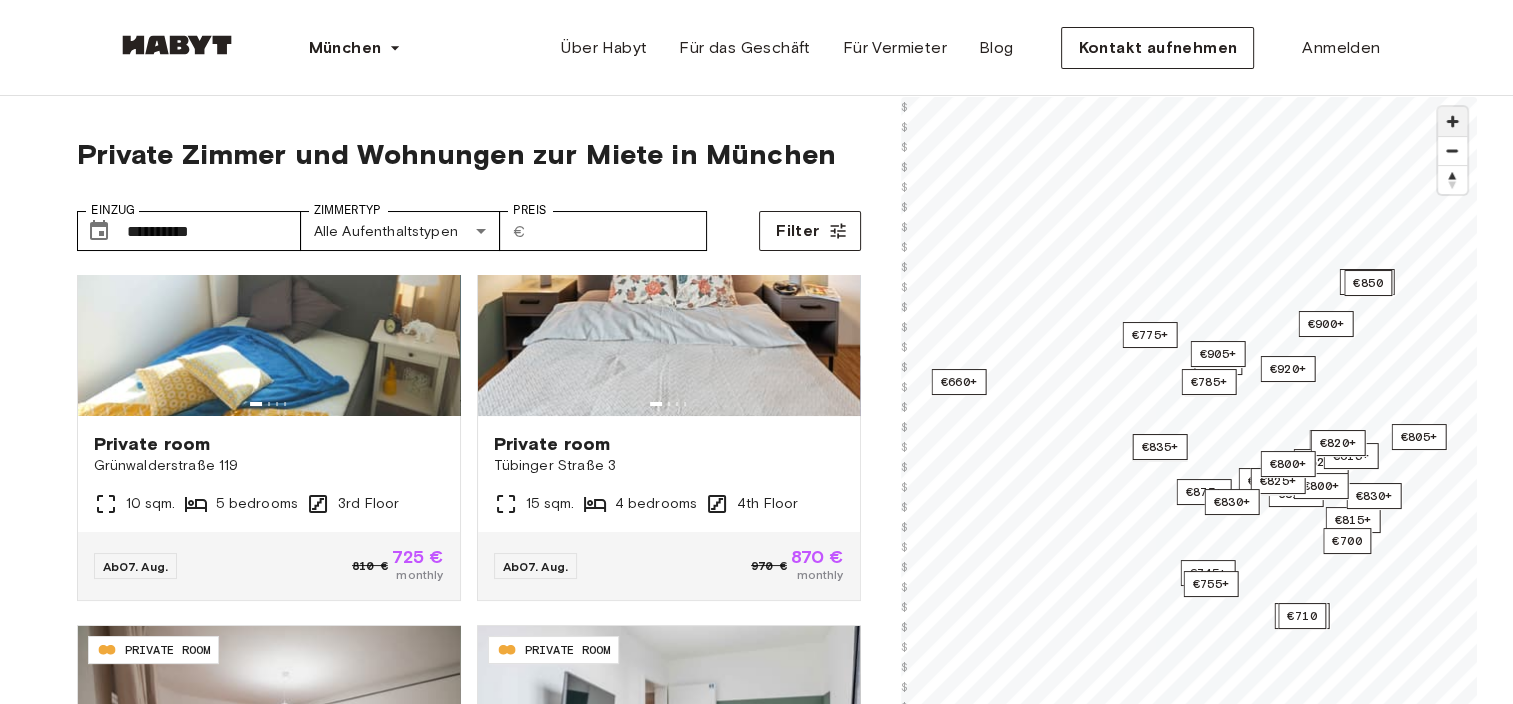 click at bounding box center (1452, 121) 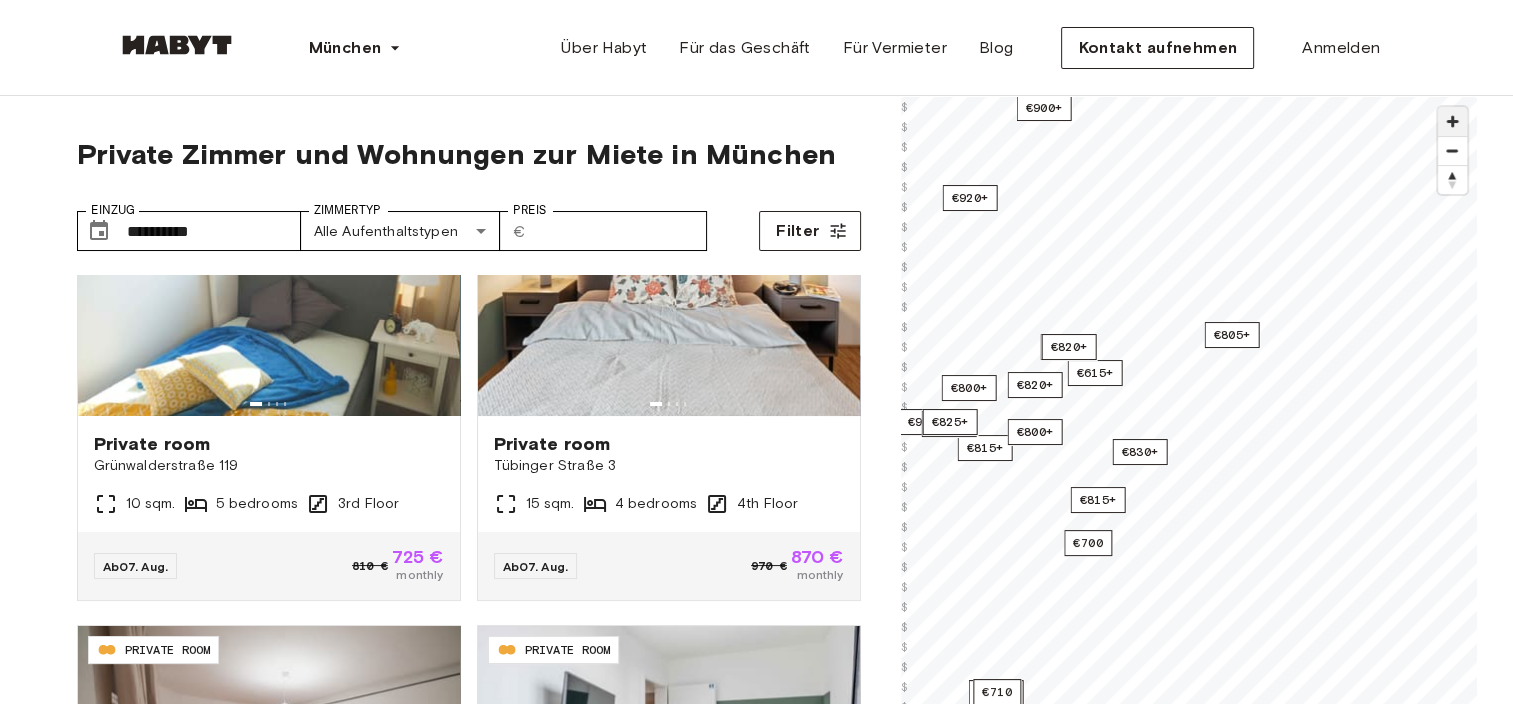 click at bounding box center (1452, 121) 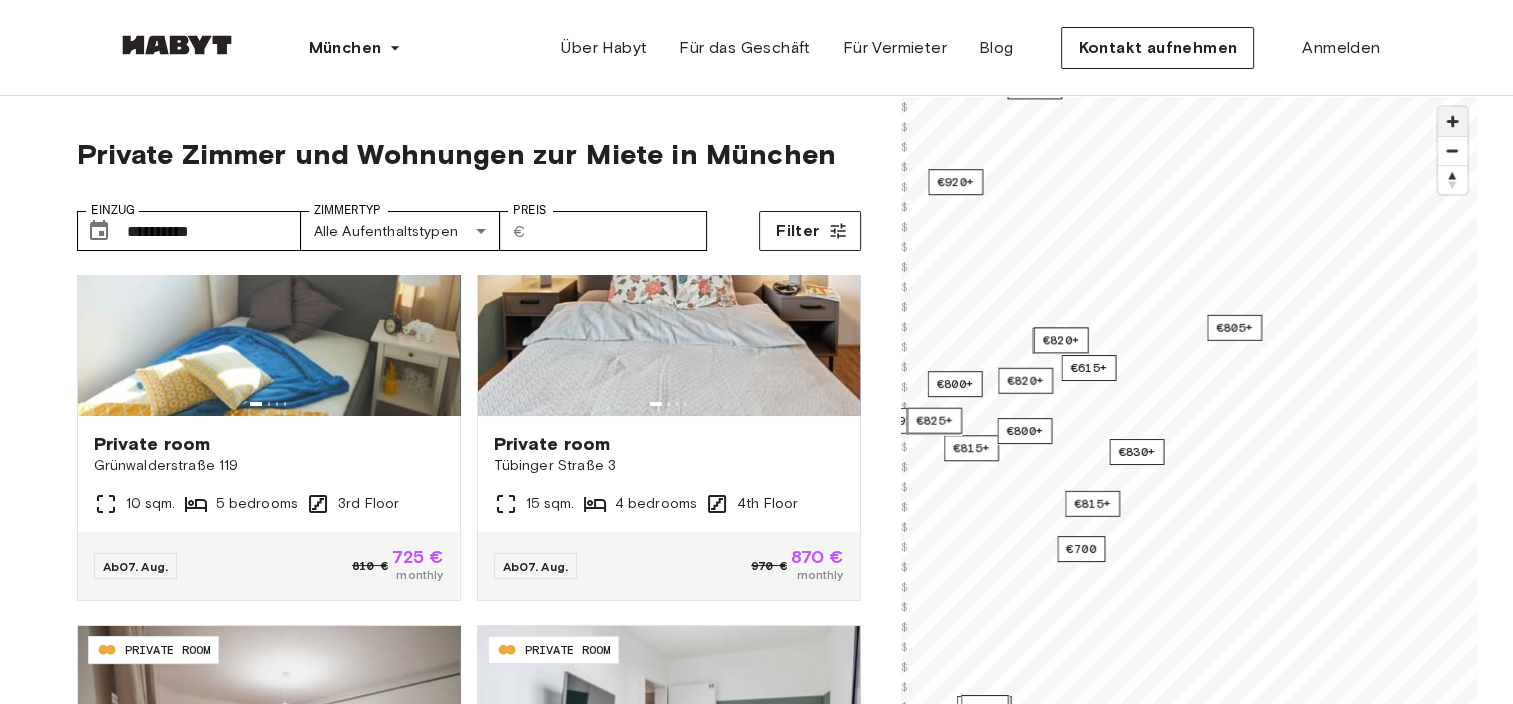 click at bounding box center [1452, 121] 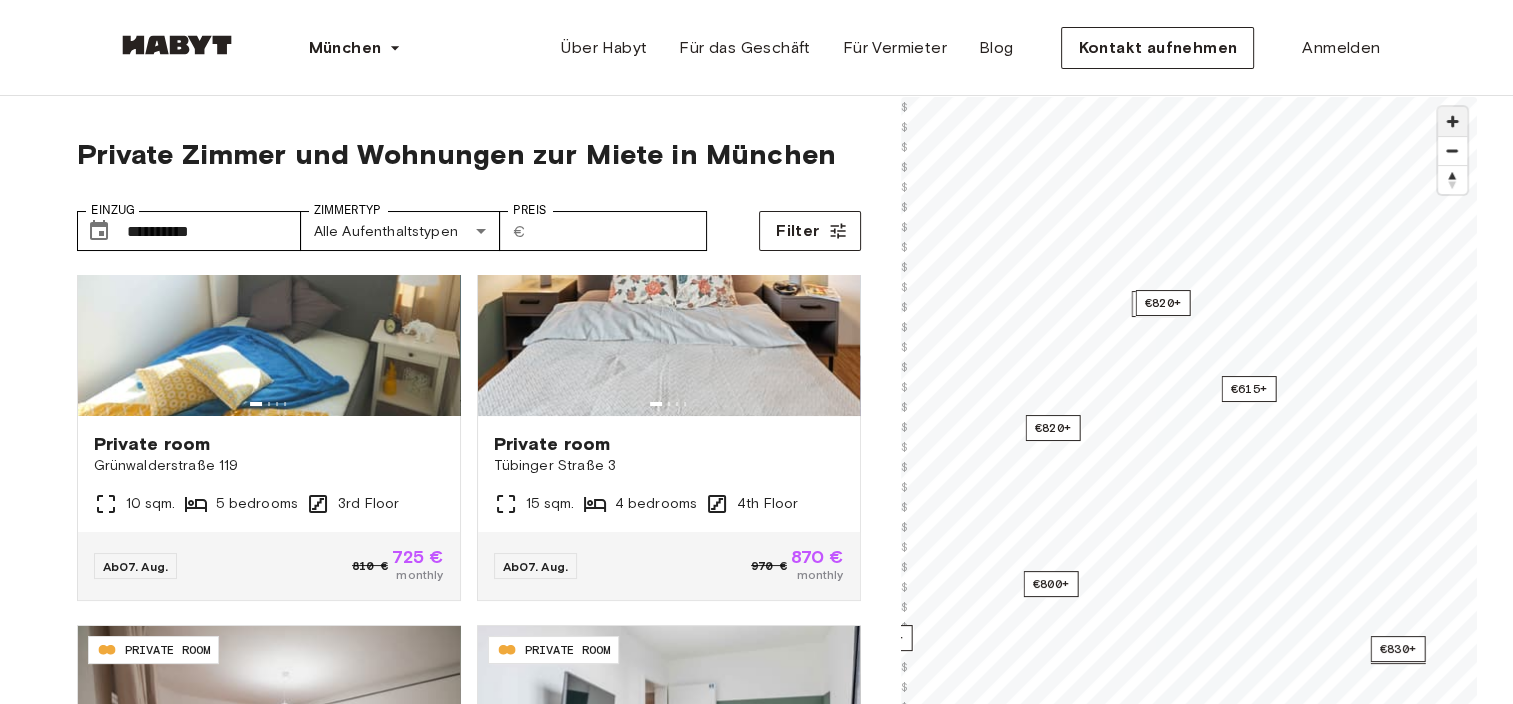 click at bounding box center [1452, 121] 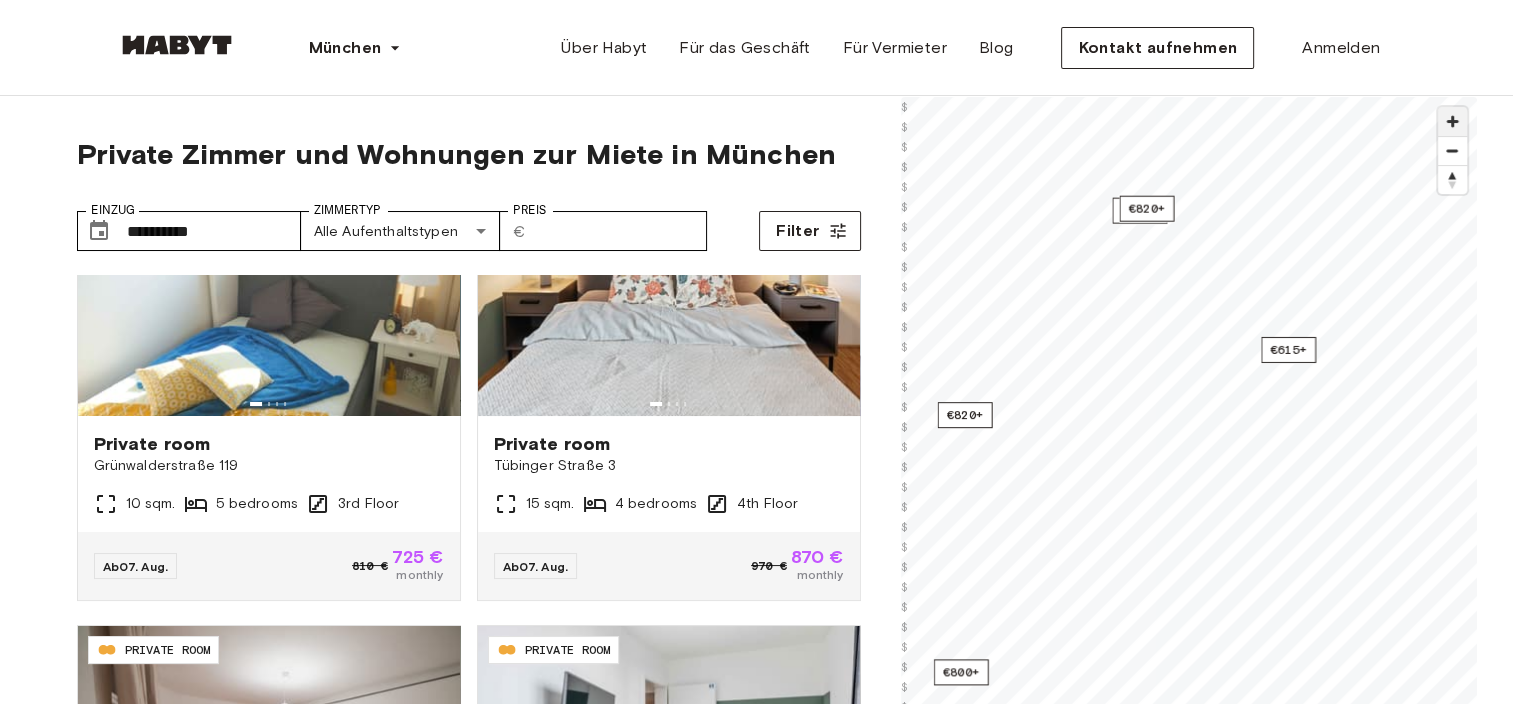 click at bounding box center (1452, 121) 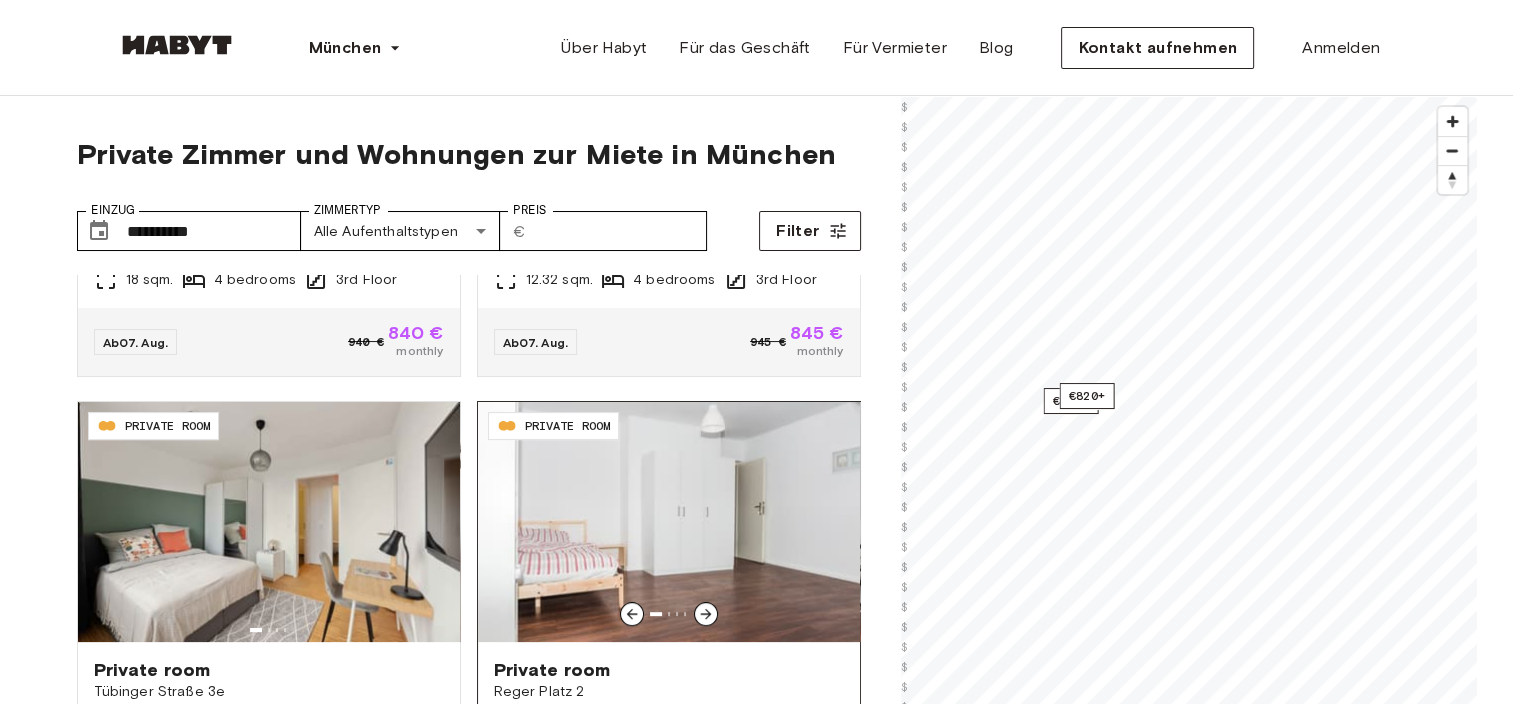 scroll, scrollTop: 800, scrollLeft: 0, axis: vertical 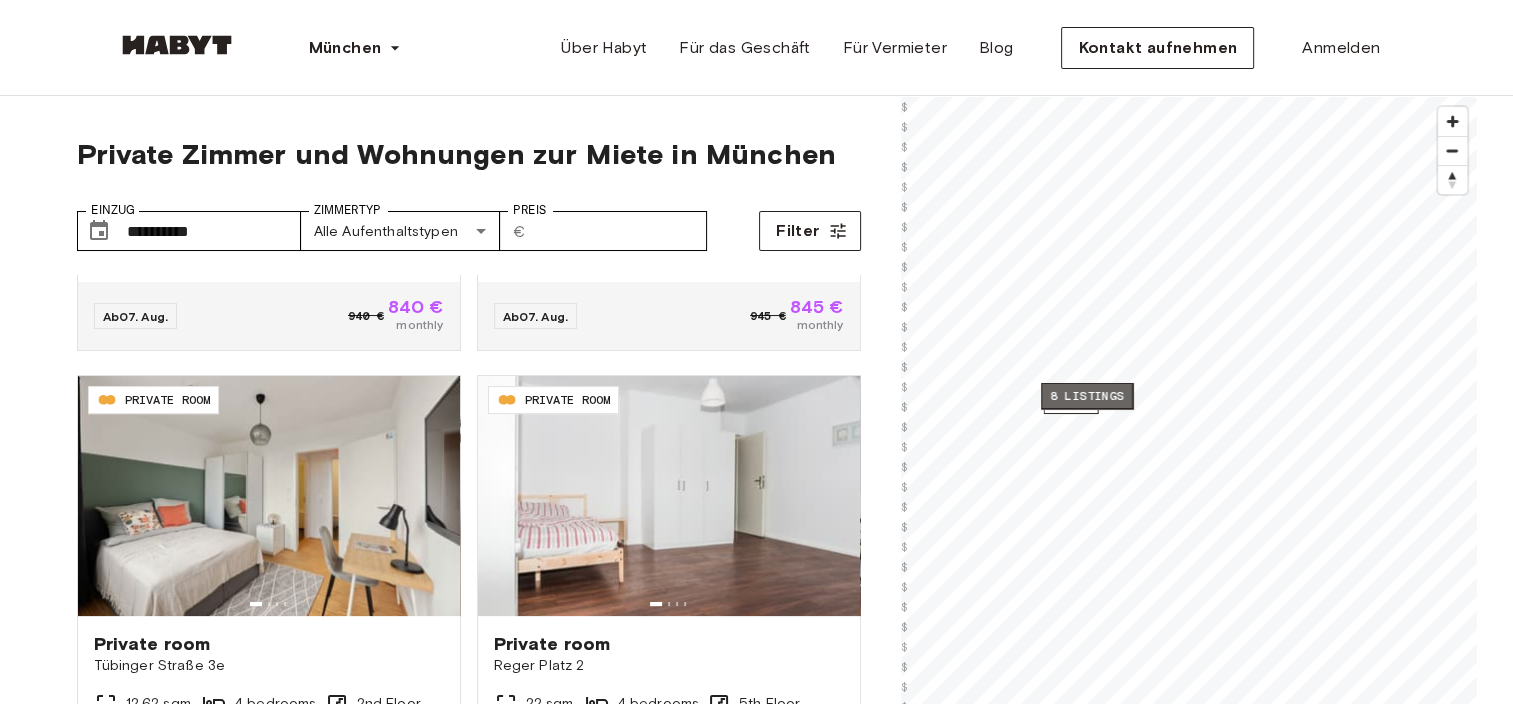 click on "8 listings" at bounding box center (1087, 396) 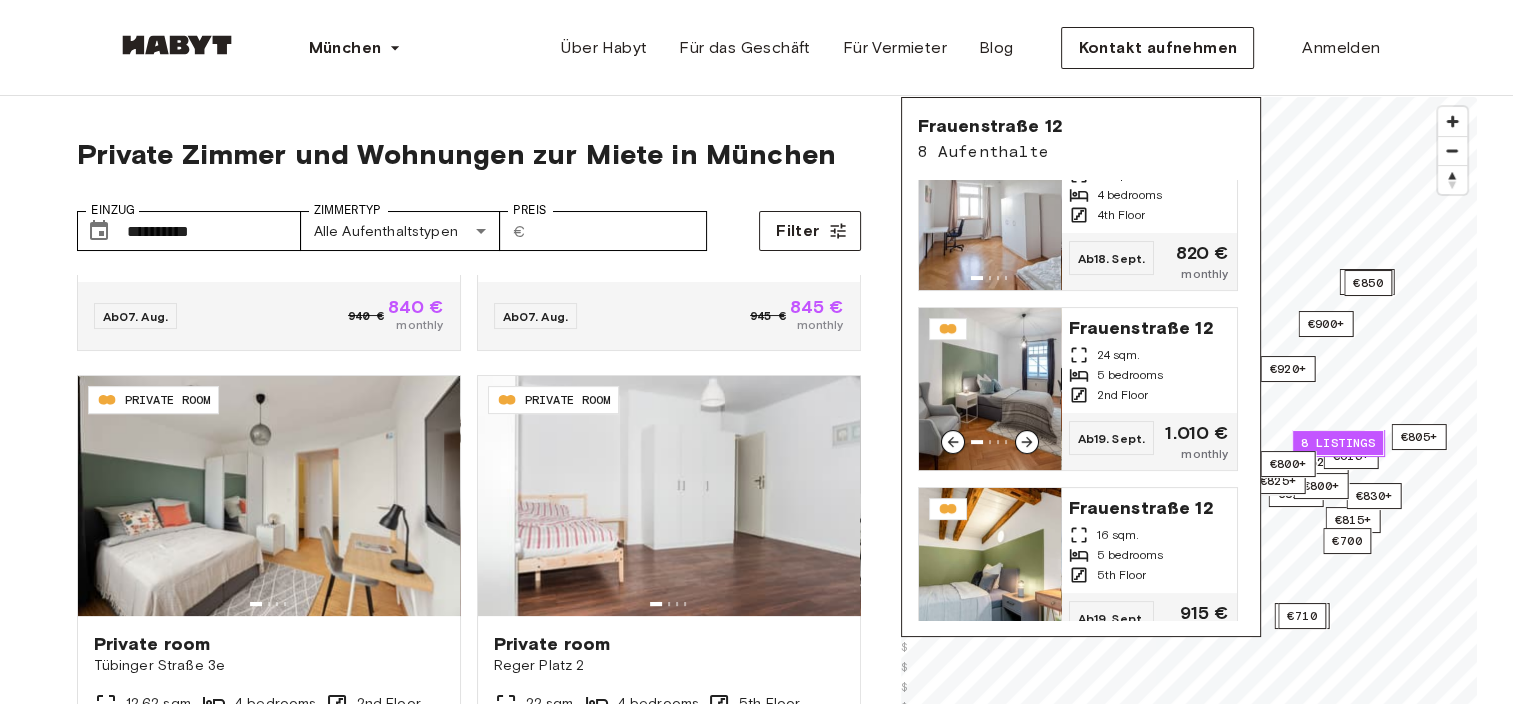 scroll, scrollTop: 380, scrollLeft: 0, axis: vertical 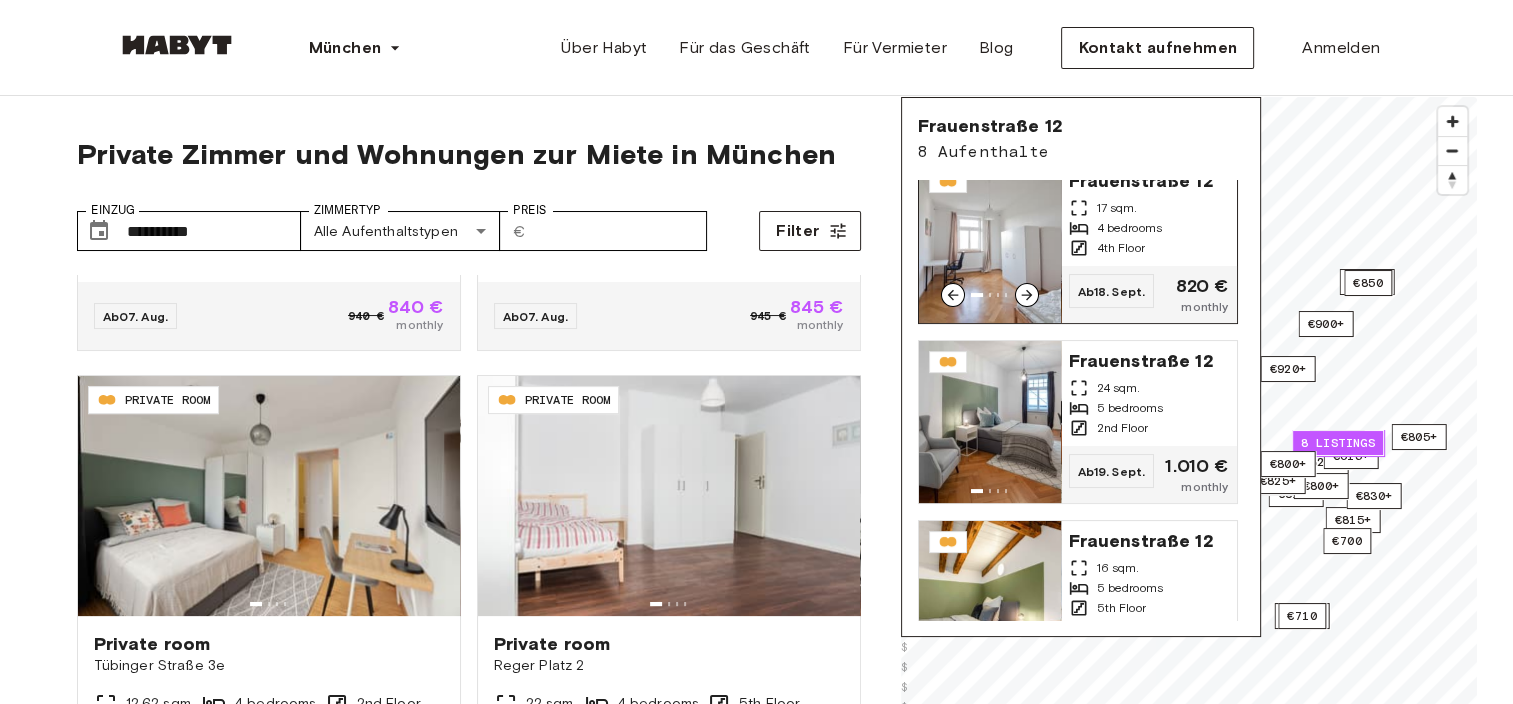 click on "4th Floor" at bounding box center (1121, 248) 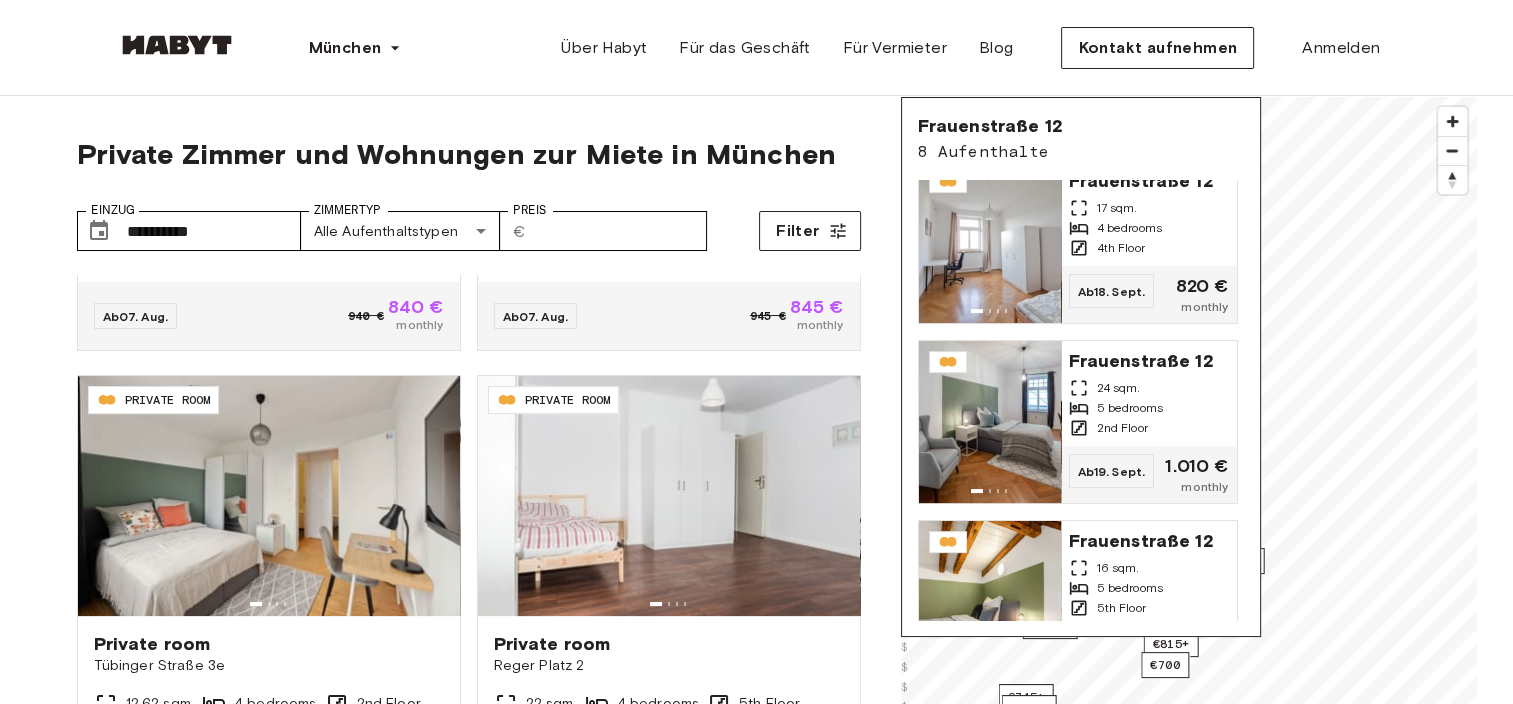 click on "© Mapbox   © OpenStreetMap   Improve this map Frauenstraße [NUMBER] [ Aufenthalte] Frauenstraße [NUMBER] [SQM]. [BEDROOMS] [FLOOR] Ab  [DATE] [CURRENCY] monthly Frauenstraße [NUMBER] [SQM]. [BEDROOMS] [FLOOR] Ab  [DATE] [CURRENCY] monthly Frauenstraße [NUMBER] [SQM]. [BEDROOMS] [FLOOR] Ab  [DATE] [CURRENCY] monthly Frauenstraße [NUMBER] [SQM]. [BEDROOMS] [FLOOR] Ab  [DATE] [CURRENCY] monthly Frauenstraße [NUMBER] [SQM]. [BEDROOMS] [FLOOR] Ab  [DATE] [CURRENCY] monthly Frauenstraße [NUMBER] [SQM]. [BEDROOMS] [FLOOR] Ab  [DATE] [CURRENCY] monthly Frauenstraße [NUMBER] [SQM]. [BEDROOMS] [FLOOR] Ab  [DATE] [CURRENCY] monthly Frauenstraße [NUMBER] [SQM]." at bounding box center (1189, 449) 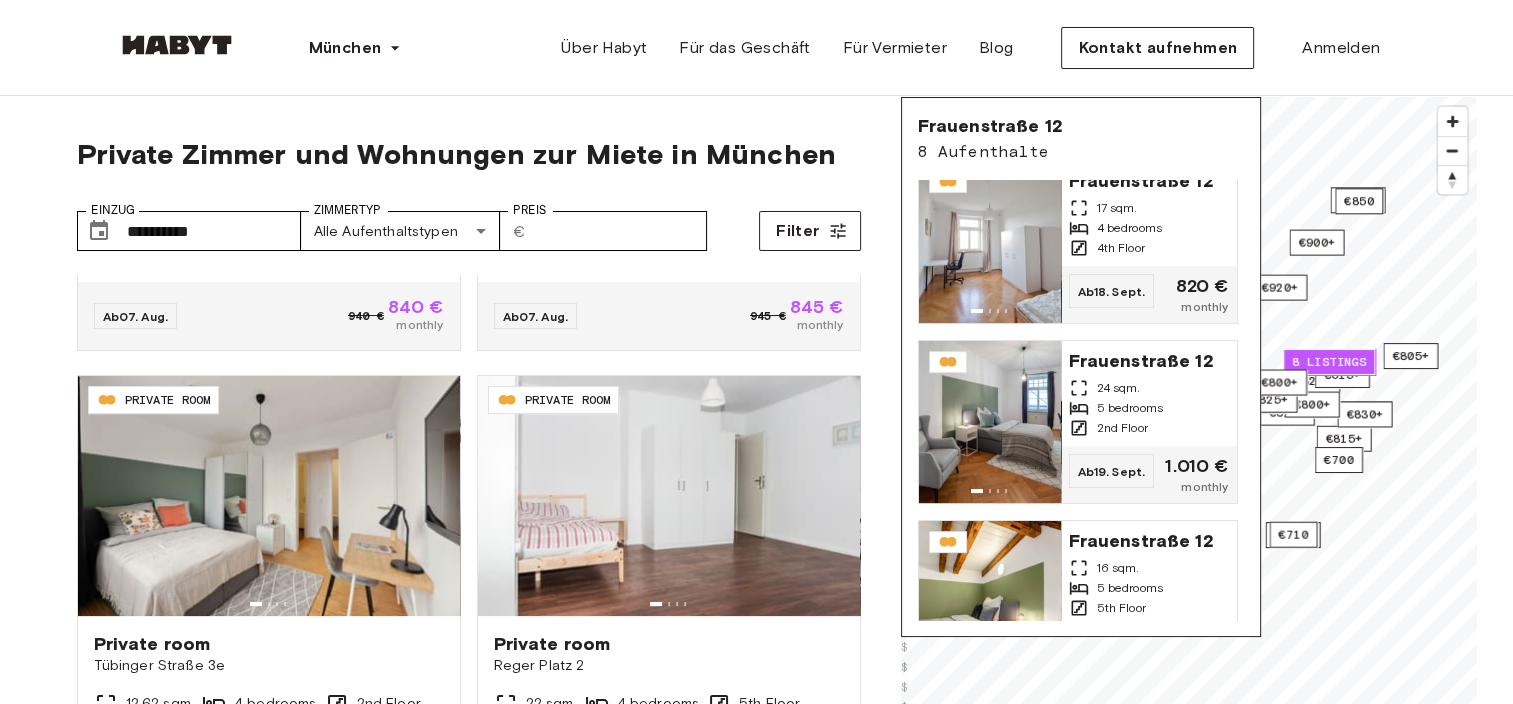 click on "[STREET] [NUMBER] [SQM]. [BEDROOMS] [FLOOR] Ab  [DATE] [CURRENCY] [CURRENCY] monthly [DE-CODE] PRIVATE ROOM Private room [STREET] [NUMBER] [SQM]. [BEDROOMS] [FLOOR] Ab  [DATE] [CURRENCY] [CURRENCY] monthly [DE-CODE] PRIVATE ROOM Private room [STREET] [NUMBER] [SQM]. [BEDROOMS] [FLOOR] Ab  [DATE] [CURRENCY] [CURRENCY] monthly [DE-CODE] PRIVATE ROOM Private room [STREET] [NUMBER] [SQM]. [BEDROOMS] [FLOOR] Ab  [DATE] [CURRENCY] [CURRENCY] monthly [DE-CODE] PRIVATE ROOM Private room" at bounding box center [756, 2408] 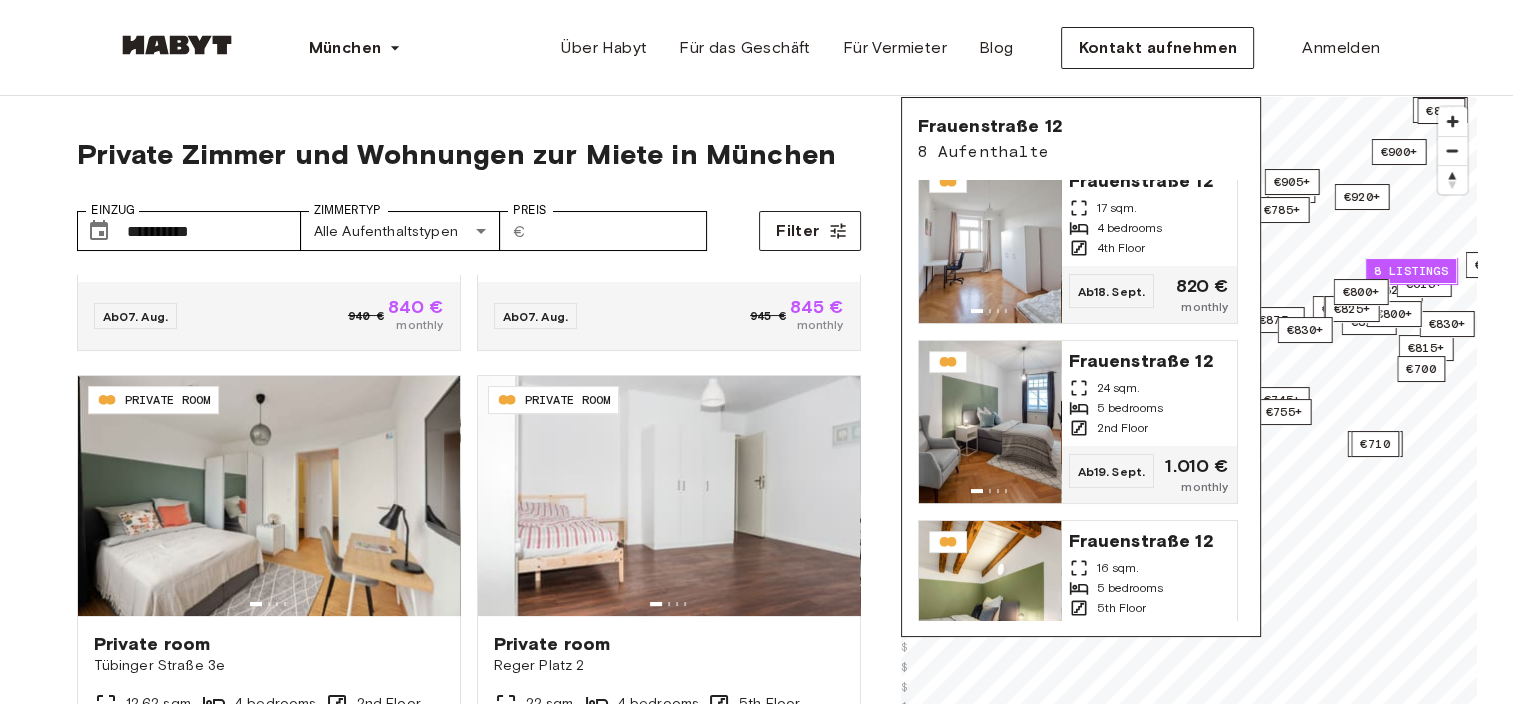 click on "[DE-CODE] PRIVATE ROOM Private room [STREET] [NUMBER] [SQM]. [BEDROOMS] [FLOOR] Ab  [DATE] [CURRENCY] [CURRENCY] monthly [DE-CODE] PRIVATE ROOM Private room [STREET] [NUMBER] [SQM]. [BEDROOMS] [FLOOR] Ab  [DATE] [CURRENCY] [CURRENCY] monthly [DE-CODE] PRIVATE ROOM Private room [STREET] [NUMBER] [SQM]. [BEDROOMS] [FLOOR] Ab  [DATE] [CURRENCY] [CURRENCY] monthly [DE-CODE] PRIVATE ROOM Private room [STREET] [NUMBER] [SQM]. [BEDROOMS] [FLOOR] Ab  [DATE] [CURRENCY] [CURRENCY] monthly [DE-CODE] PRIVATE ROOM Private room [STREET] [NUMBER] [SQM]. [BEDROOMS] [FLOOR] Ab  [DATE] [CURRENCY] [CURRENCY] monthly [DE-CODE] PRIVATE ROOM Private room [STREET] [NUMBER] [SQM]. [BEDROOMS] [FLOOR] Ab  [DATE] [CURRENCY] [CURRENCY] monthly [DE-CODE] PRIVATE ROOM Private room [STREET] [NUMBER] [SQM]. [BEDROOMS] Ab  Ab" at bounding box center [756, 1989] 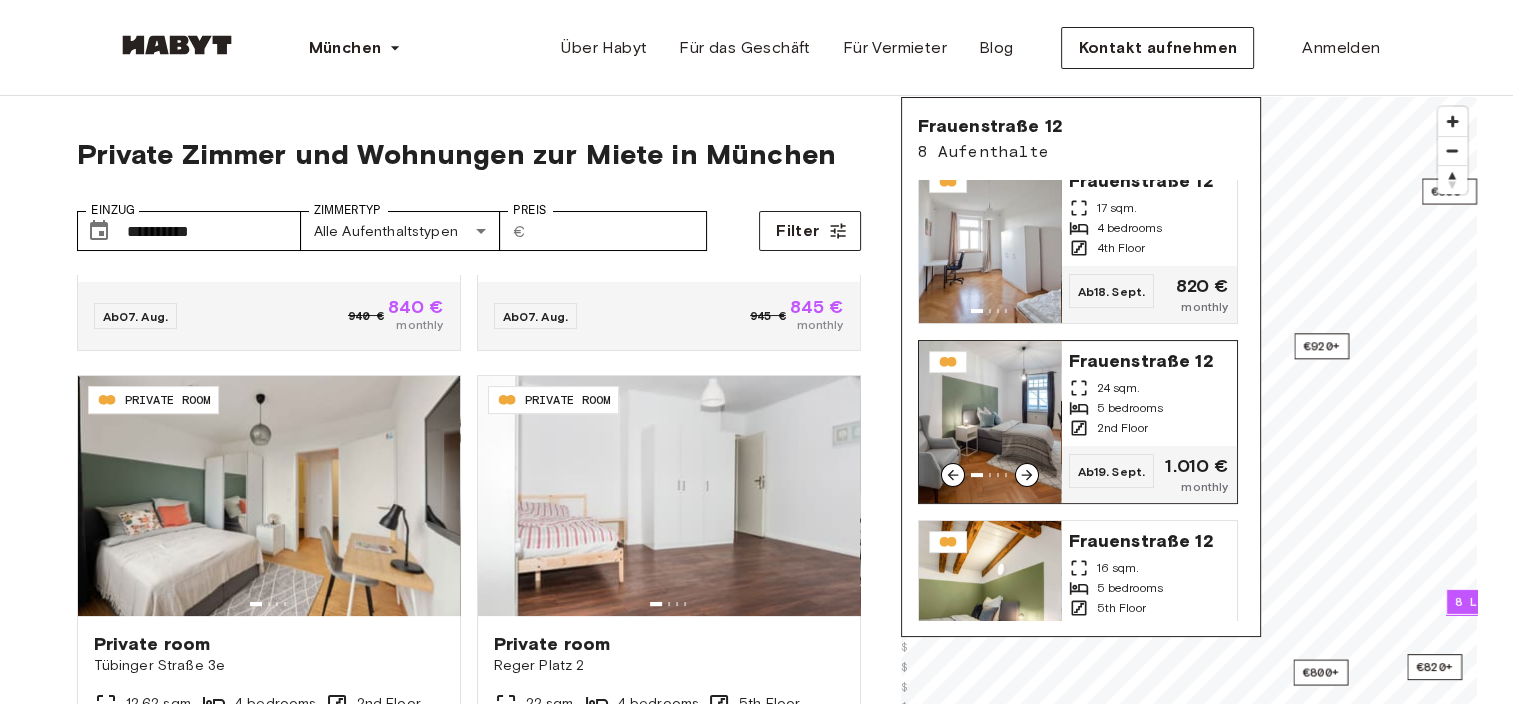 click on "© Mapbox   © OpenStreetMap   Improve this map Frauenstraße [NUMBER] [ Aufenthalte] Frauenstraße [NUMBER] [SQM]. [BEDROOMS] [FLOOR] Ab  [DATE] [CURRENCY] monthly Frauenstraße [NUMBER] [SQM]. [BEDROOMS] [FLOOR] Ab  [DATE] [CURRENCY] monthly Frauenstraße [NUMBER] [SQM]. [BEDROOMS] [FLOOR] Ab  [DATE] [CURRENCY] monthly Frauenstraße [NUMBER] [SQM]. [BEDROOMS] [FLOOR] Ab  [DATE] [CURRENCY] monthly Frauenstraße [NUMBER] [SQM]. [BEDROOMS] [FLOOR] Ab  [DATE] [CURRENCY] monthly Frauenstraße [NUMBER] [SQM]. [BEDROOMS] [FLOOR] Ab  [DATE] [CURRENCY] monthly Frauenstraße [NUMBER] [SQM]. [BEDROOMS] [FLOOR] Ab  [DATE] [CURRENCY] monthly Frauenstraße [NUMBER] [SQM]." at bounding box center (1189, 449) 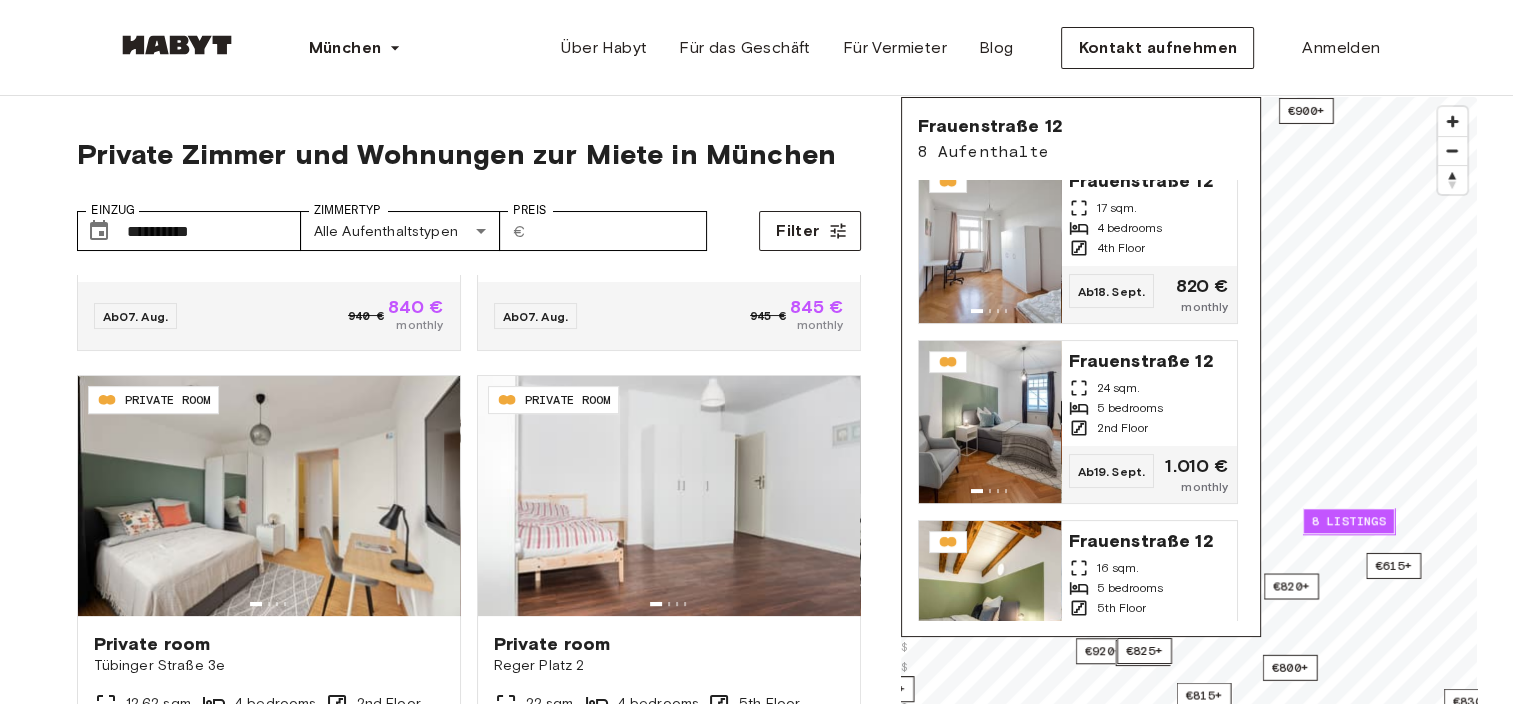 click on "[STREET] [NUMBER] [SQM]. [BEDROOMS] [FLOOR] Ab  [DATE] [CURRENCY] [CURRENCY] monthly [DE-CODE] PRIVATE ROOM Private room [STREET] [NUMBER] [SQM]. [BEDROOMS] [FLOOR] Ab  [DATE] [CURRENCY] [CURRENCY] monthly [DE-CODE] PRIVATE ROOM Private room [STREET] [NUMBER] [SQM]. [BEDROOMS] [FLOOR] Ab  [DATE] [CURRENCY] [CURRENCY] monthly [DE-CODE] PRIVATE ROOM Private room [STREET] [NUMBER] [SQM]. [BEDROOMS] [FLOOR] Ab  [DATE] [CURRENCY] [CURRENCY] monthly [DE-CODE] PRIVATE ROOM Private room" at bounding box center [756, 2408] 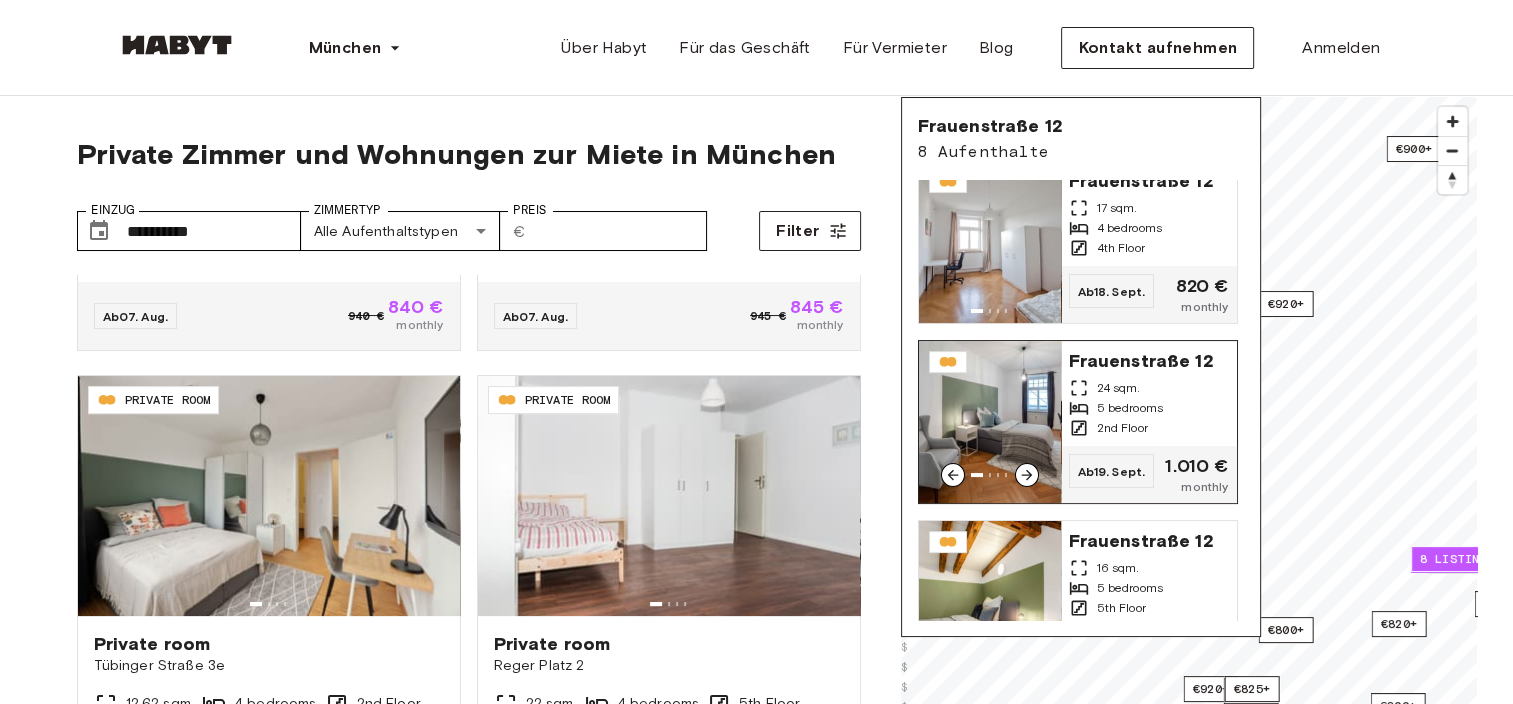 click on "© Mapbox   © OpenStreetMap   Improve this map Frauenstraße [NUMBER] [ Aufenthalte] Frauenstraße [NUMBER] [SQM]. [BEDROOMS] [FLOOR] Ab  [DATE] [CURRENCY] monthly Frauenstraße [NUMBER] [SQM]. [BEDROOMS] [FLOOR] Ab  [DATE] [CURRENCY] monthly Frauenstraße [NUMBER] [SQM]. [BEDROOMS] [FLOOR] Ab  [DATE] [CURRENCY] monthly Frauenstraße [NUMBER] [SQM]. [BEDROOMS] [FLOOR] Ab  [DATE] [CURRENCY] monthly Frauenstraße [NUMBER] [SQM]. [BEDROOMS] [FLOOR] Ab  [DATE] [CURRENCY] monthly Frauenstraße [NUMBER] [SQM]. [BEDROOMS] [FLOOR] Ab  [DATE] [CURRENCY] monthly Frauenstraße [NUMBER] [SQM]. [BEDROOMS] [FLOOR] Ab  [DATE] [CURRENCY] monthly Frauenstraße [NUMBER] [SQM]." at bounding box center (1189, 449) 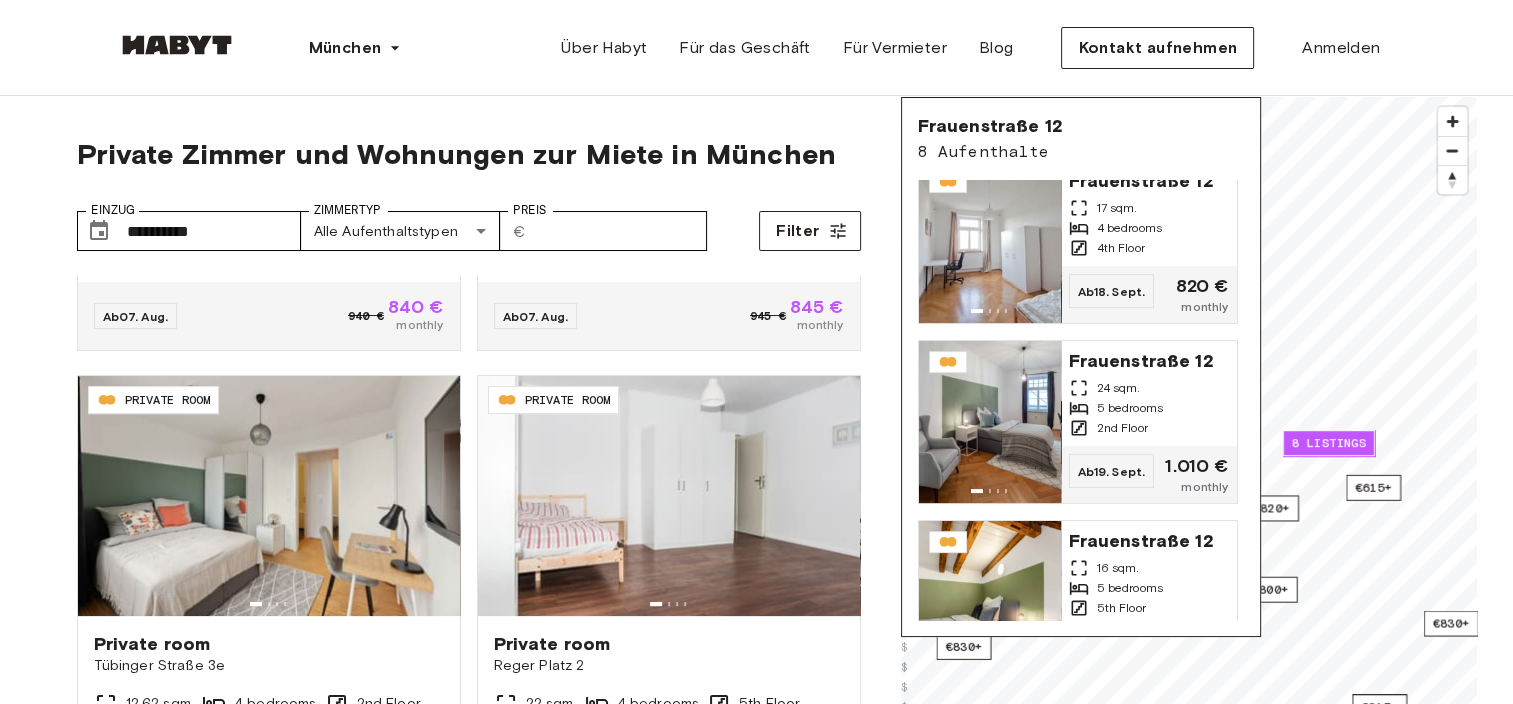 click on "© Mapbox   © OpenStreetMap   Improve this map Frauenstraße [NUMBER] [ Aufenthalte] Frauenstraße [NUMBER] [SQM]. [BEDROOMS] [FLOOR] Ab  [DATE] [CURRENCY] monthly Frauenstraße [NUMBER] [SQM]. [BEDROOMS] [FLOOR] Ab  [DATE] [CURRENCY] monthly Frauenstraße [NUMBER] [SQM]. [BEDROOMS] [FLOOR] Ab  [DATE] [CURRENCY] monthly Frauenstraße [NUMBER] [SQM]. [BEDROOMS] [FLOOR] Ab  [DATE] [CURRENCY] monthly Frauenstraße [NUMBER] [SQM]. [BEDROOMS] [FLOOR] Ab  [DATE] [CURRENCY] monthly Frauenstraße [NUMBER] [SQM]. [BEDROOMS] [FLOOR] Ab  [DATE] [CURRENCY] monthly Frauenstraße [NUMBER] [SQM]. [BEDROOMS] [FLOOR] Ab  [DATE] [CURRENCY] monthly Frauenstraße [NUMBER] [SQM]." at bounding box center [1189, 449] 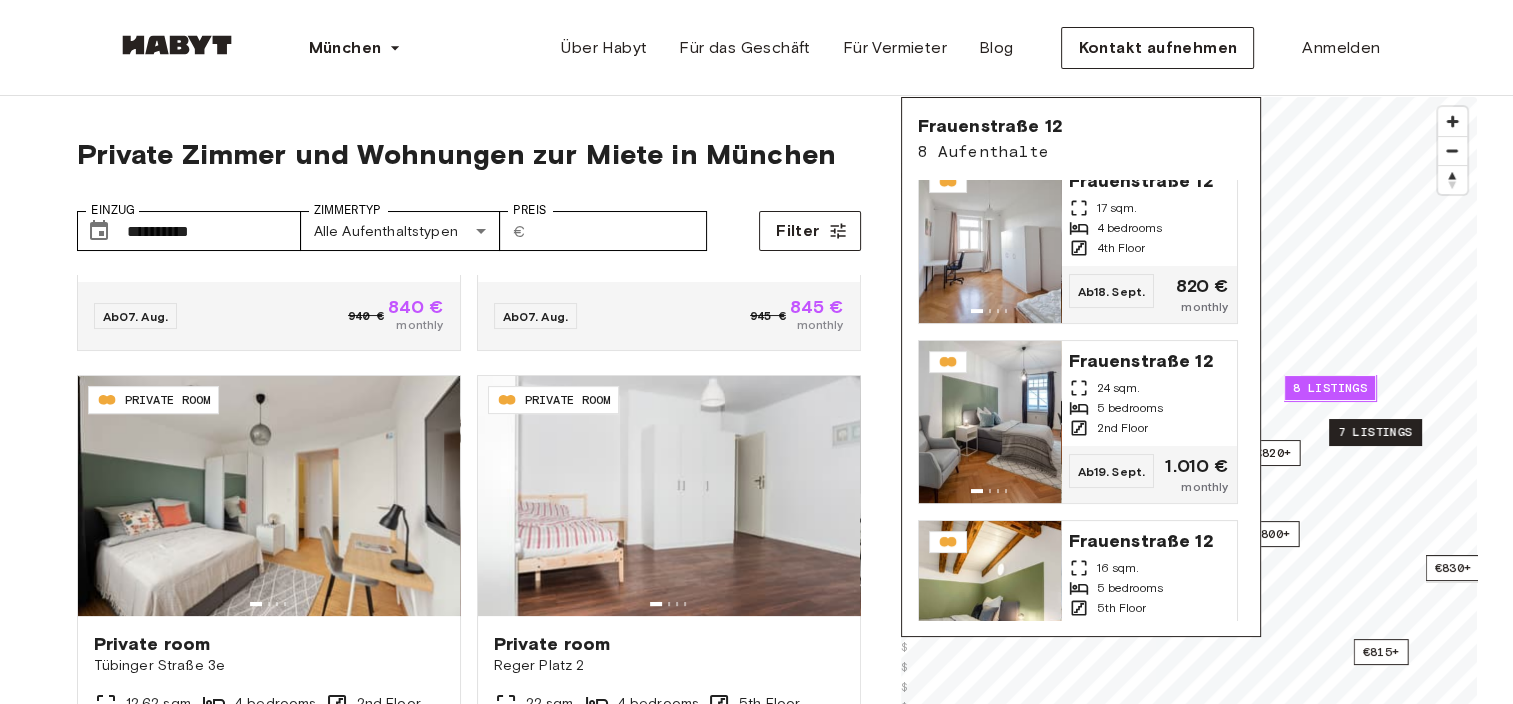 click on "7 listings" at bounding box center [1375, 432] 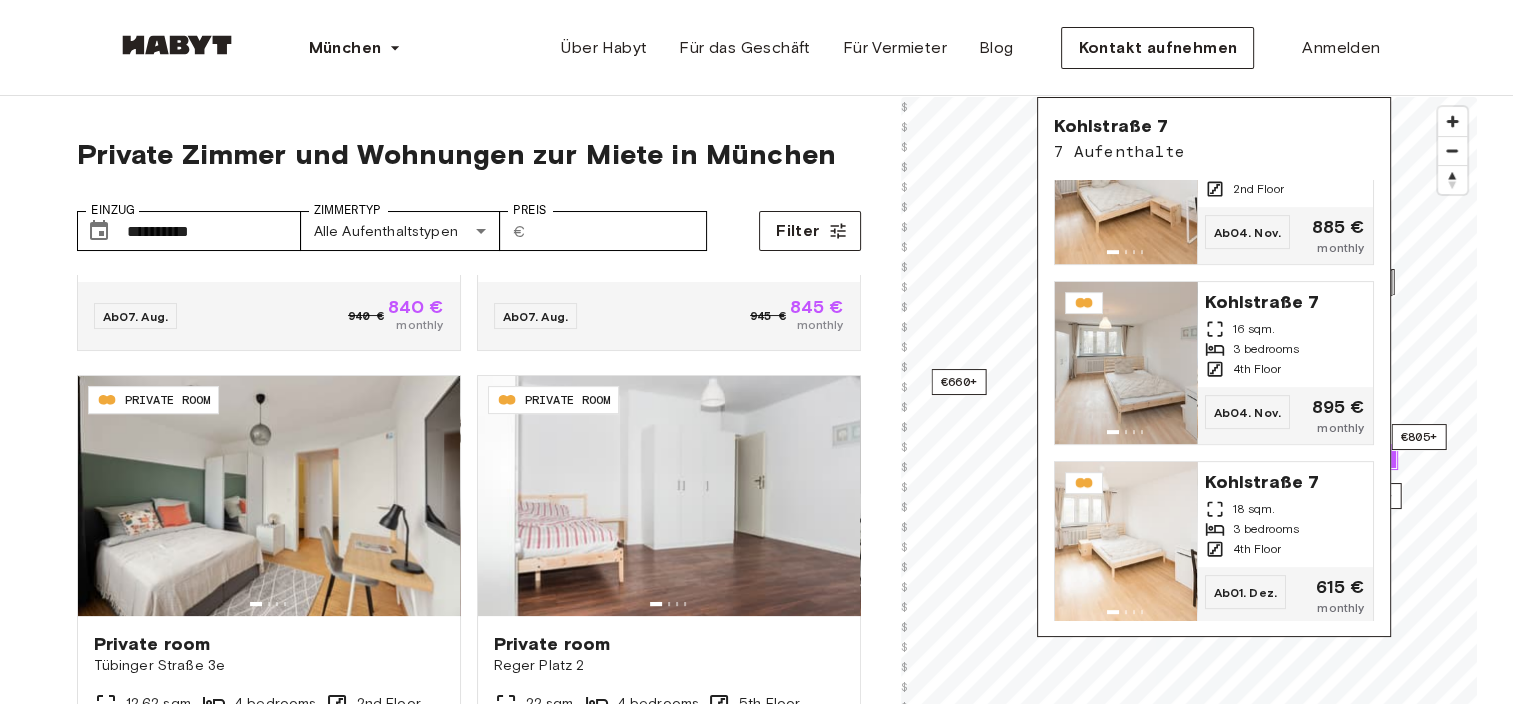 scroll, scrollTop: 800, scrollLeft: 0, axis: vertical 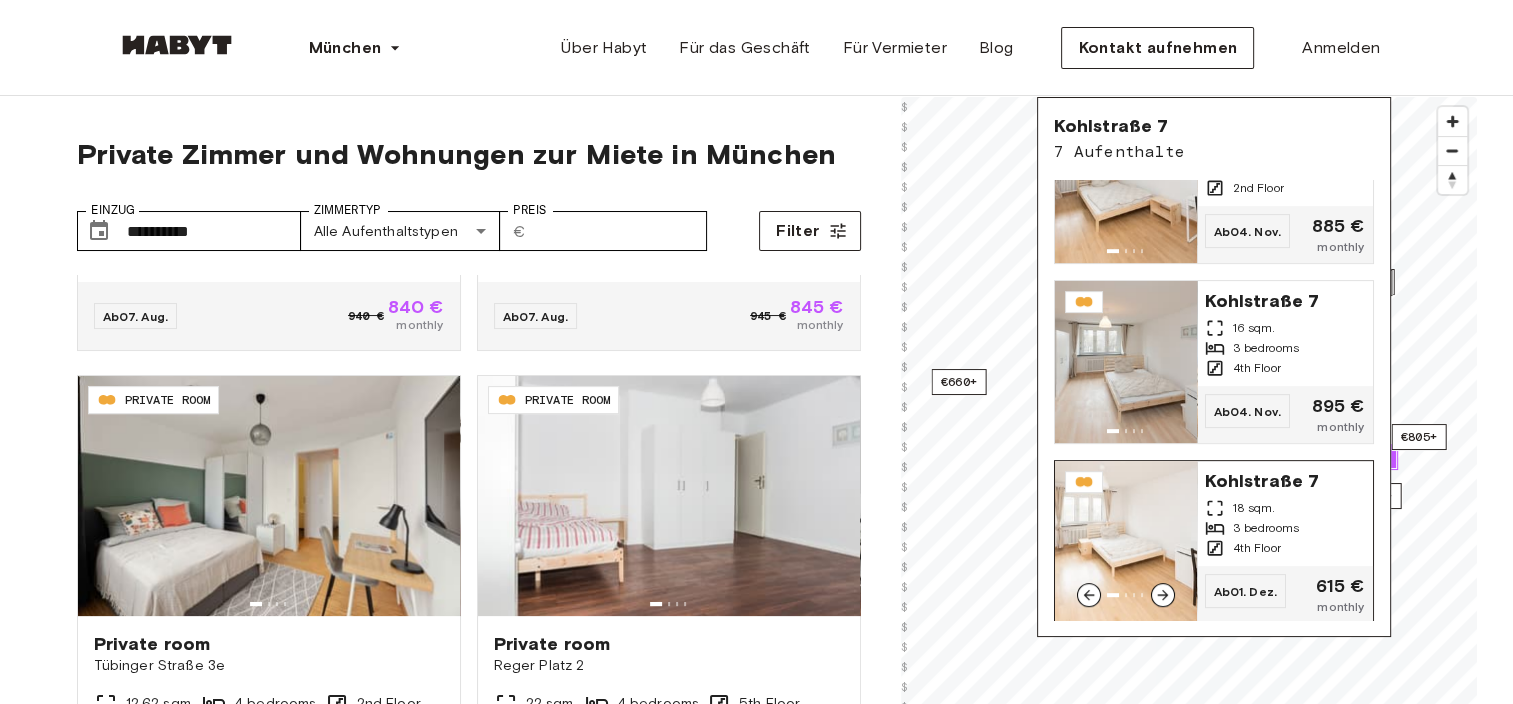 click on "[STREET] [NUMBER] [SQM]. [BEDROOMS] [FLOOR]" at bounding box center (1285, 513) 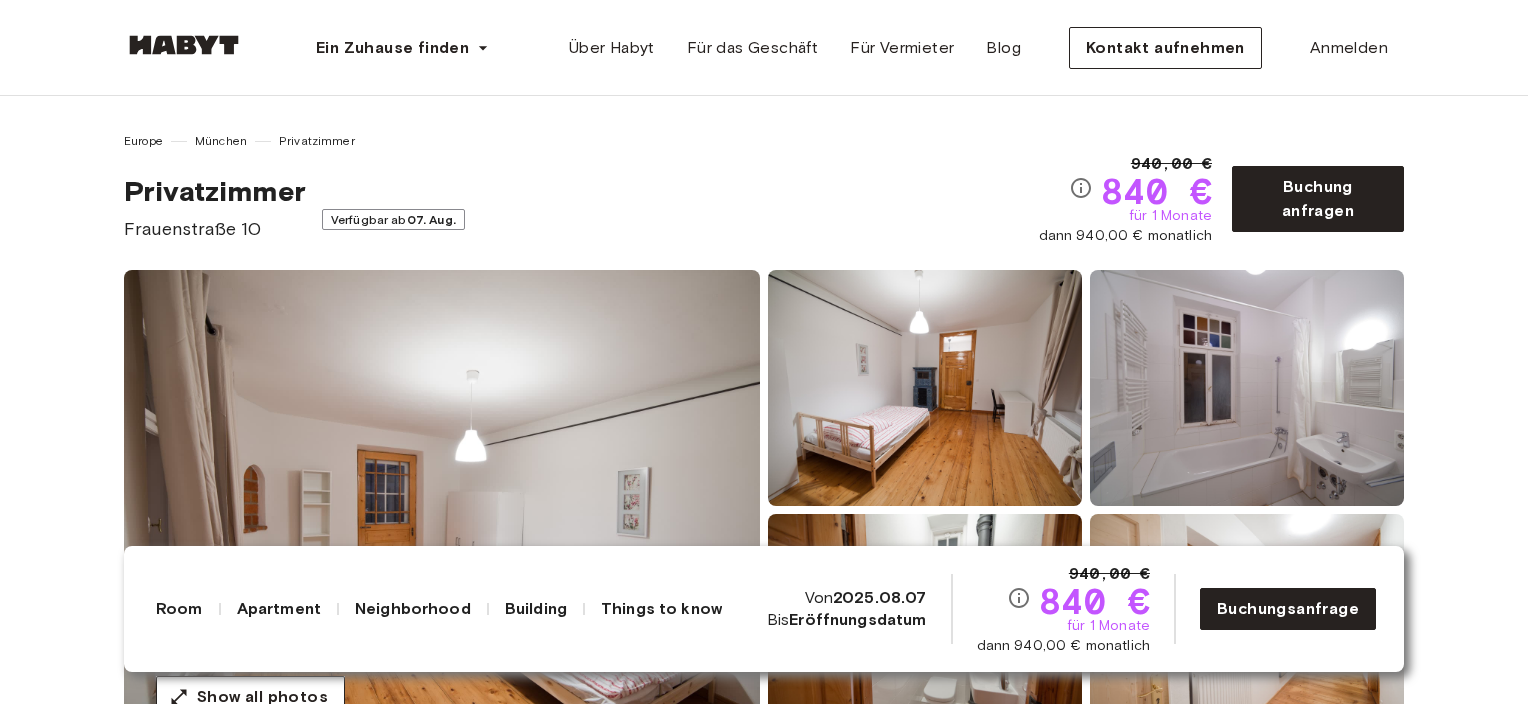 scroll, scrollTop: 196, scrollLeft: 0, axis: vertical 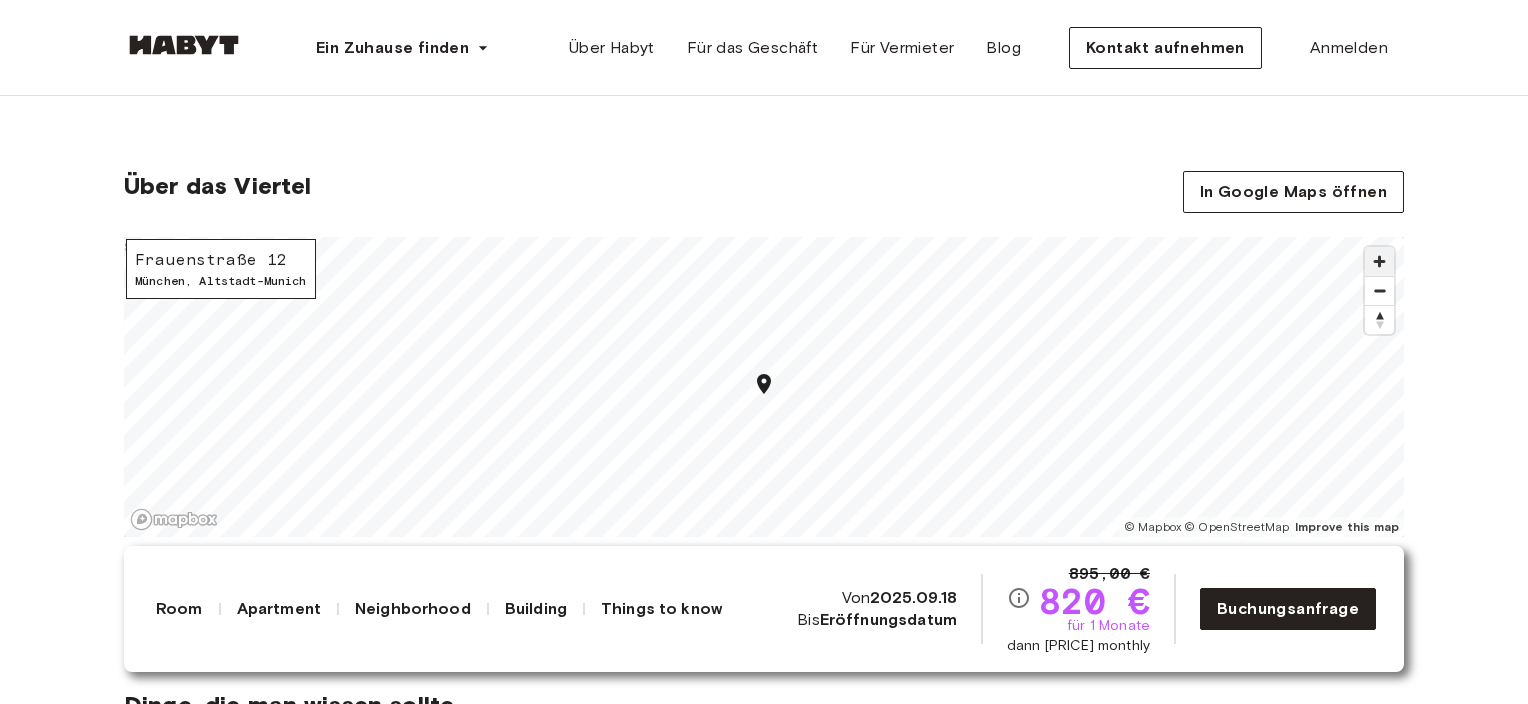 click at bounding box center [1379, 261] 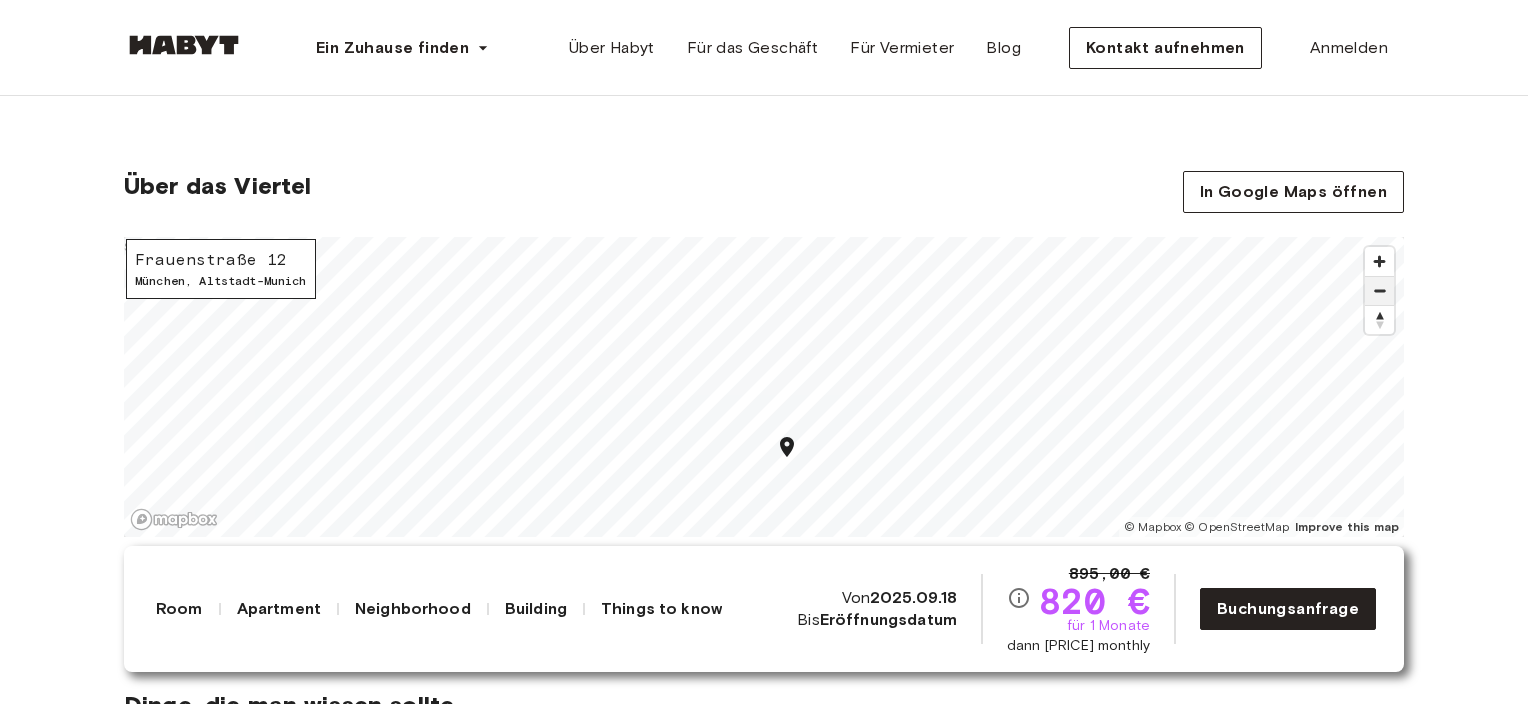click at bounding box center [1379, 291] 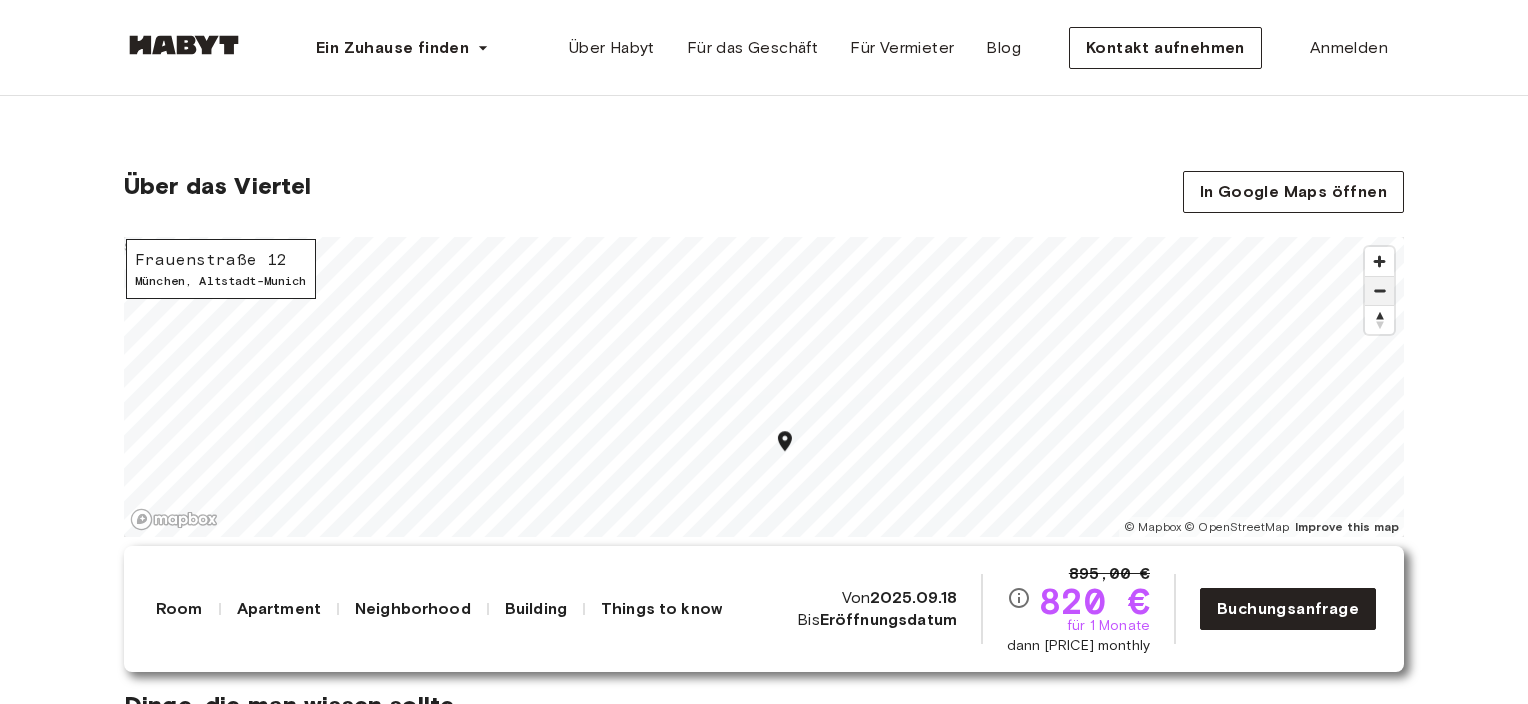 click at bounding box center (1379, 291) 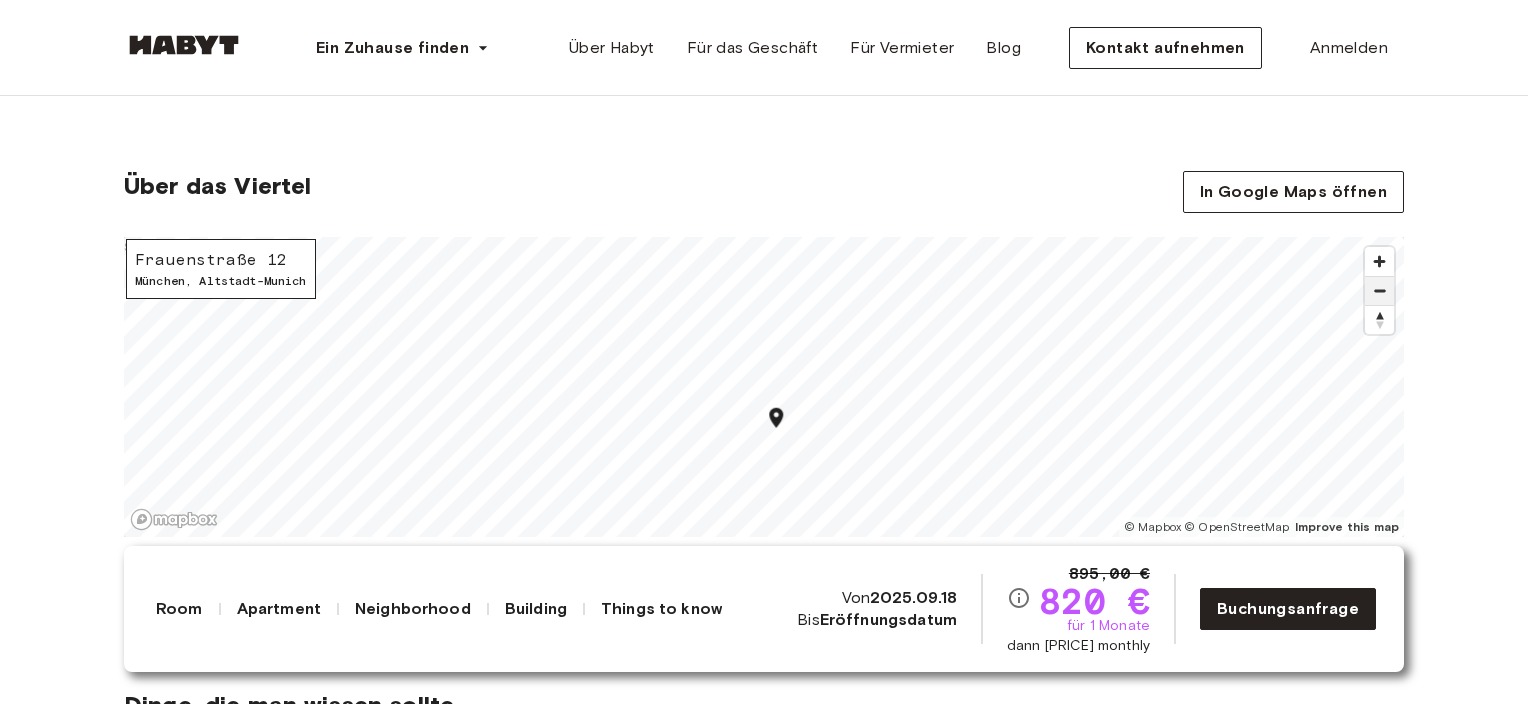 click at bounding box center (1379, 291) 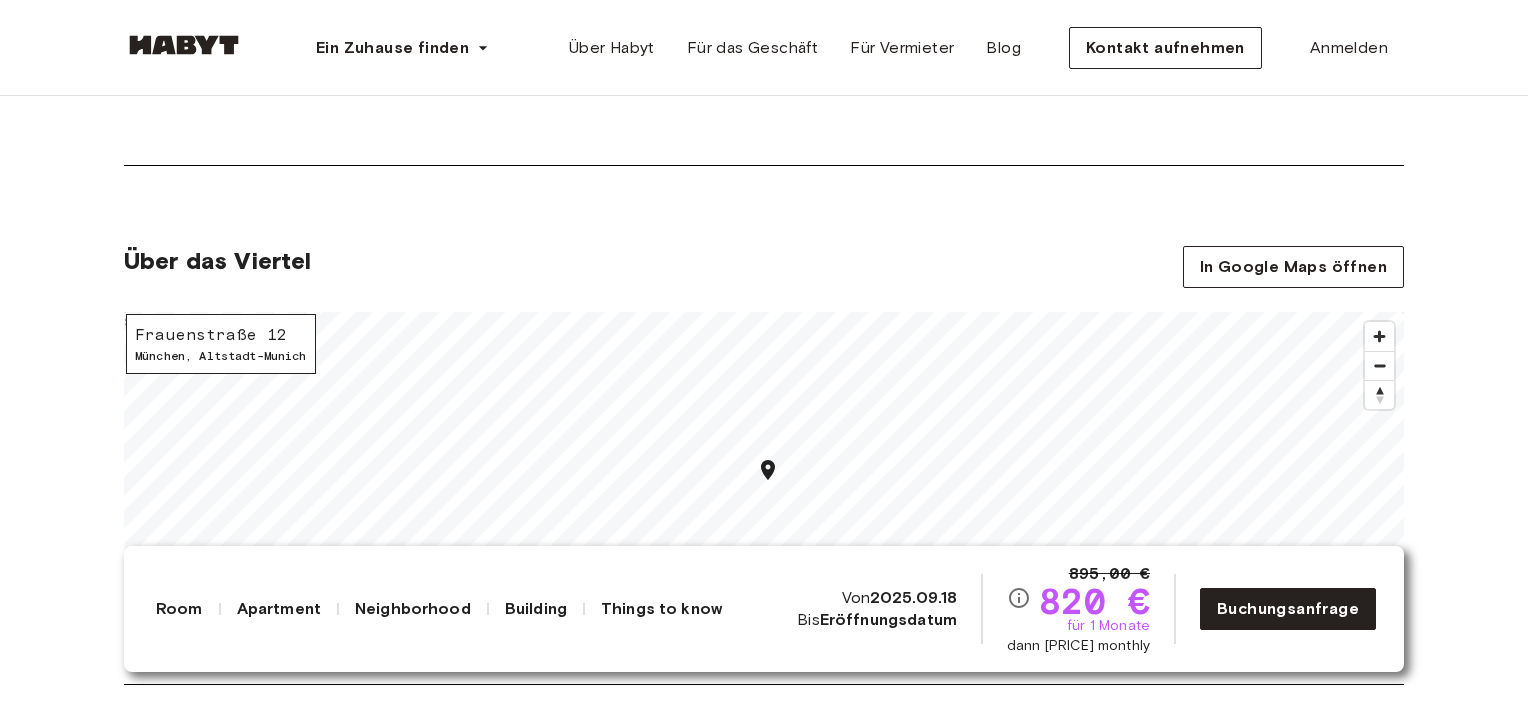 scroll, scrollTop: 2500, scrollLeft: 0, axis: vertical 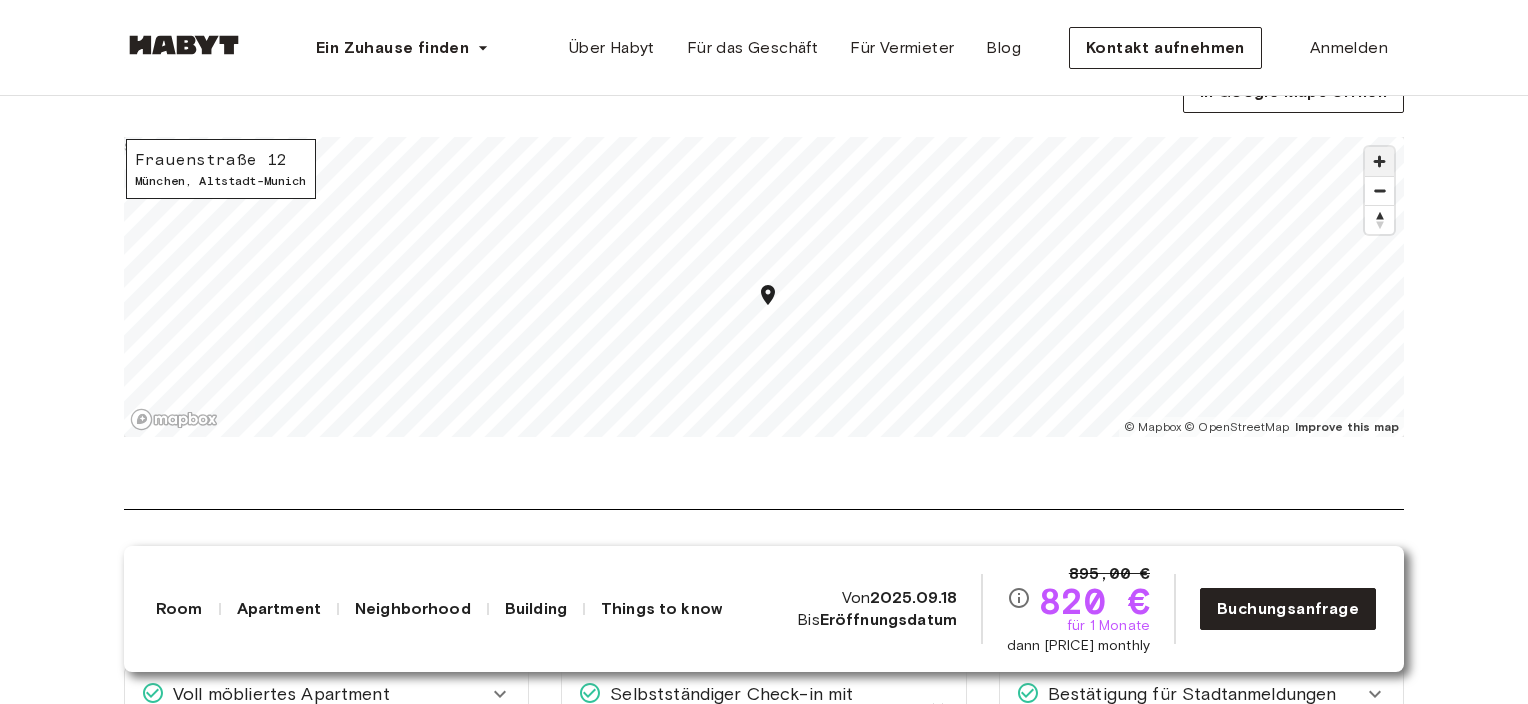 click at bounding box center (1379, 161) 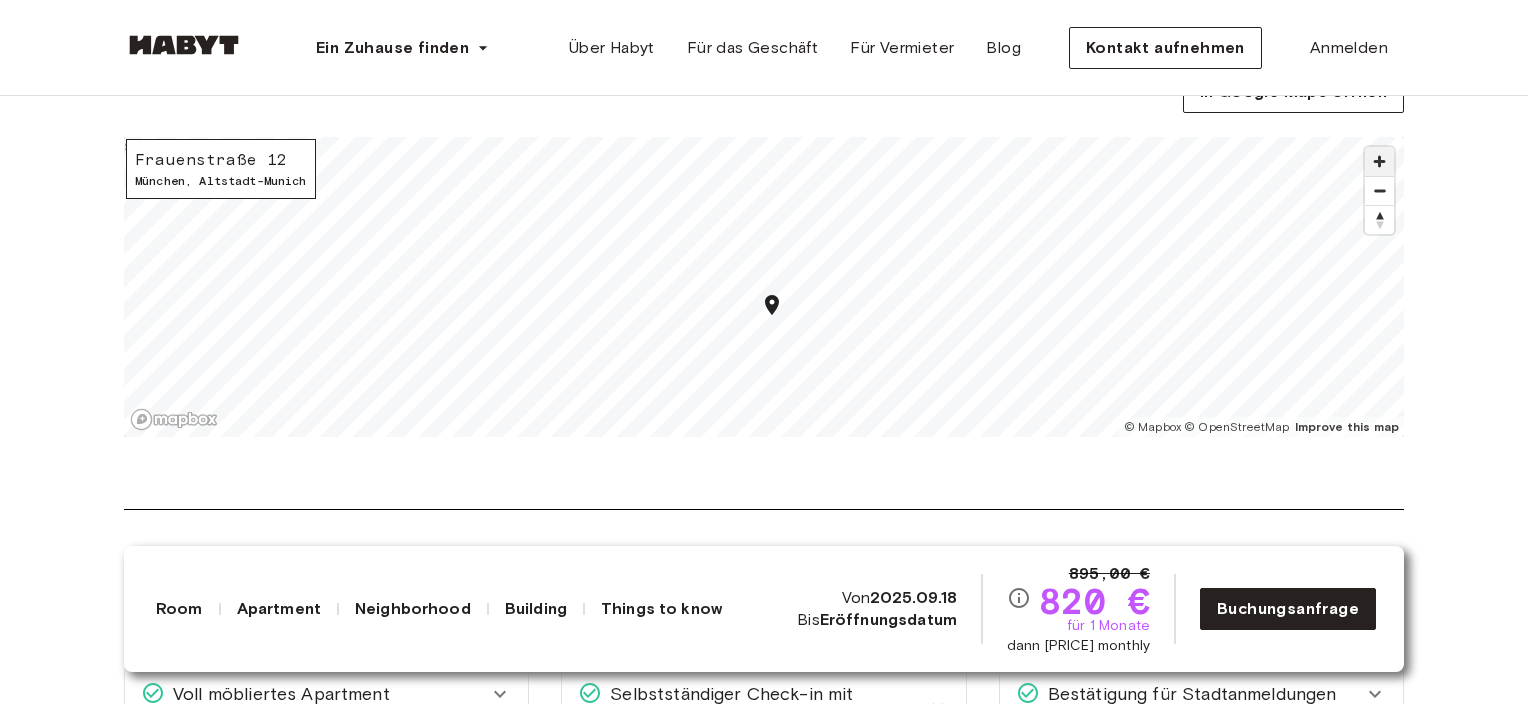 click at bounding box center [1379, 161] 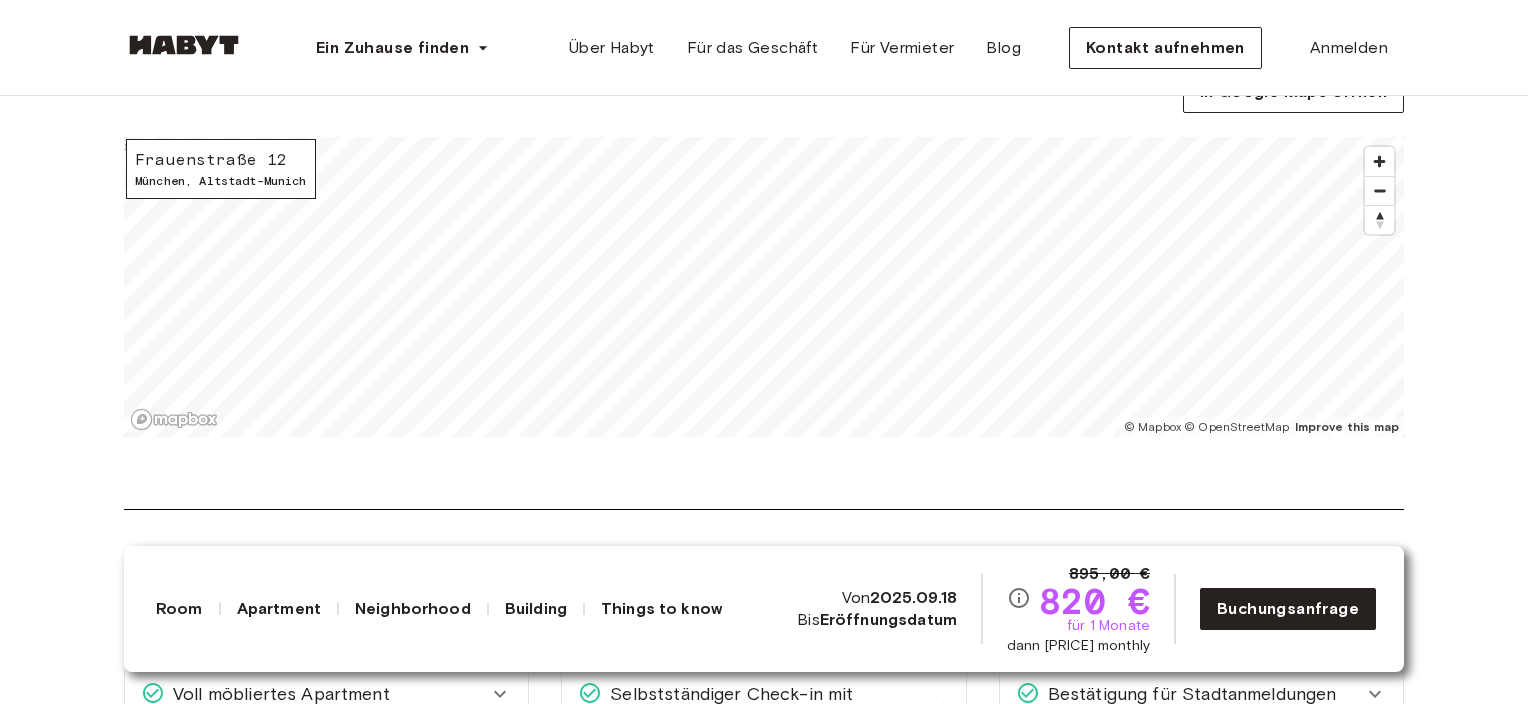 click on "Über das Viertel In Google Maps öffnen Frauenstraße 12 München ,   Altstadt-Munich © Mapbox   © OpenStreetMap   Improve this map $" at bounding box center (764, 290) 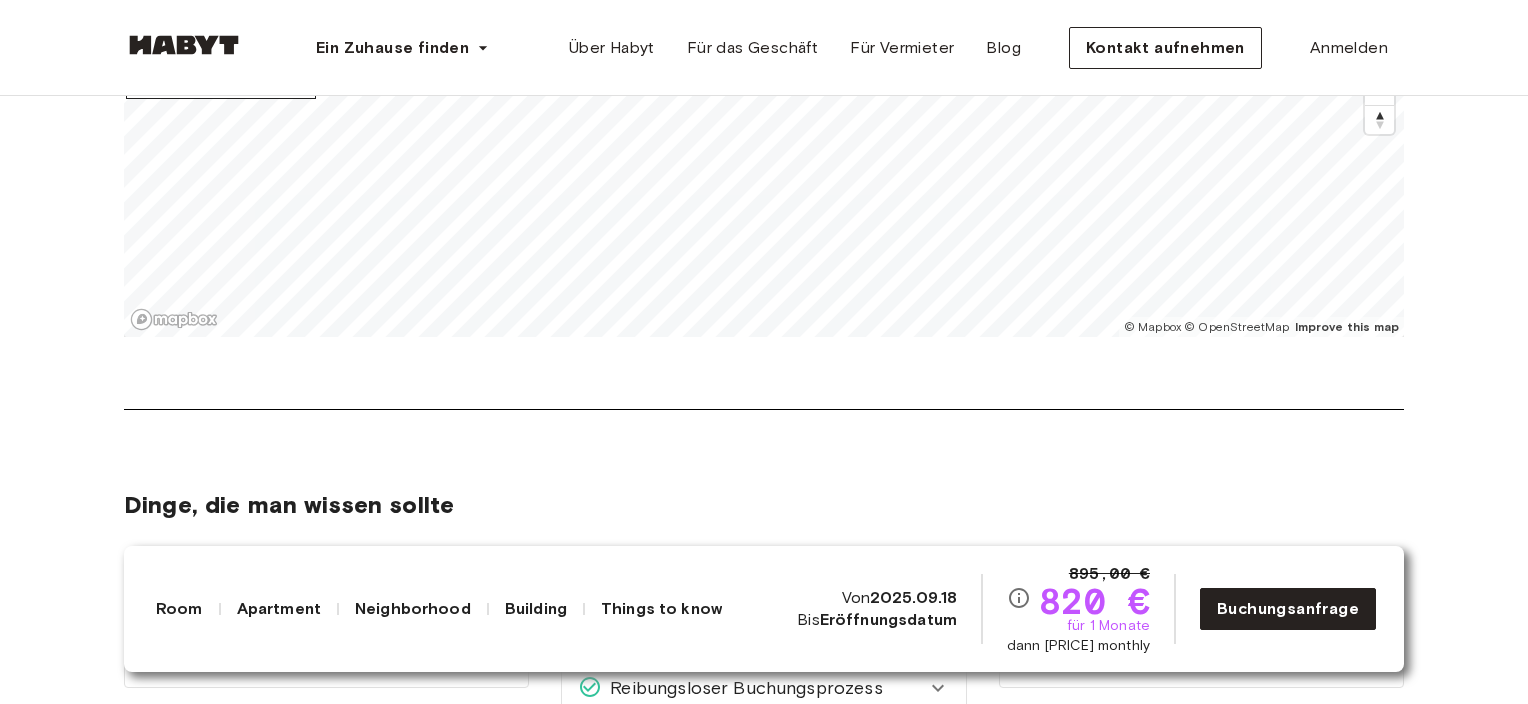 scroll, scrollTop: 2500, scrollLeft: 0, axis: vertical 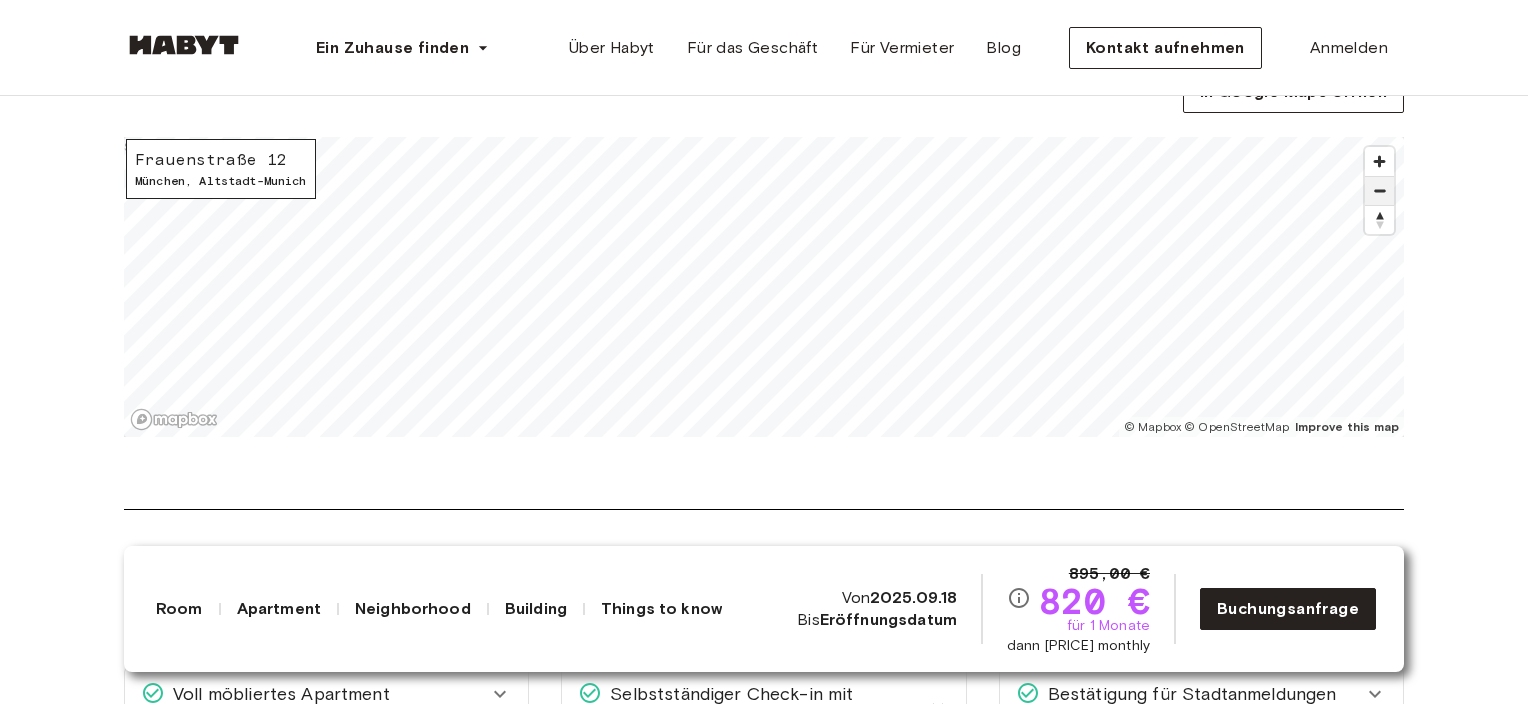 click at bounding box center [1379, 191] 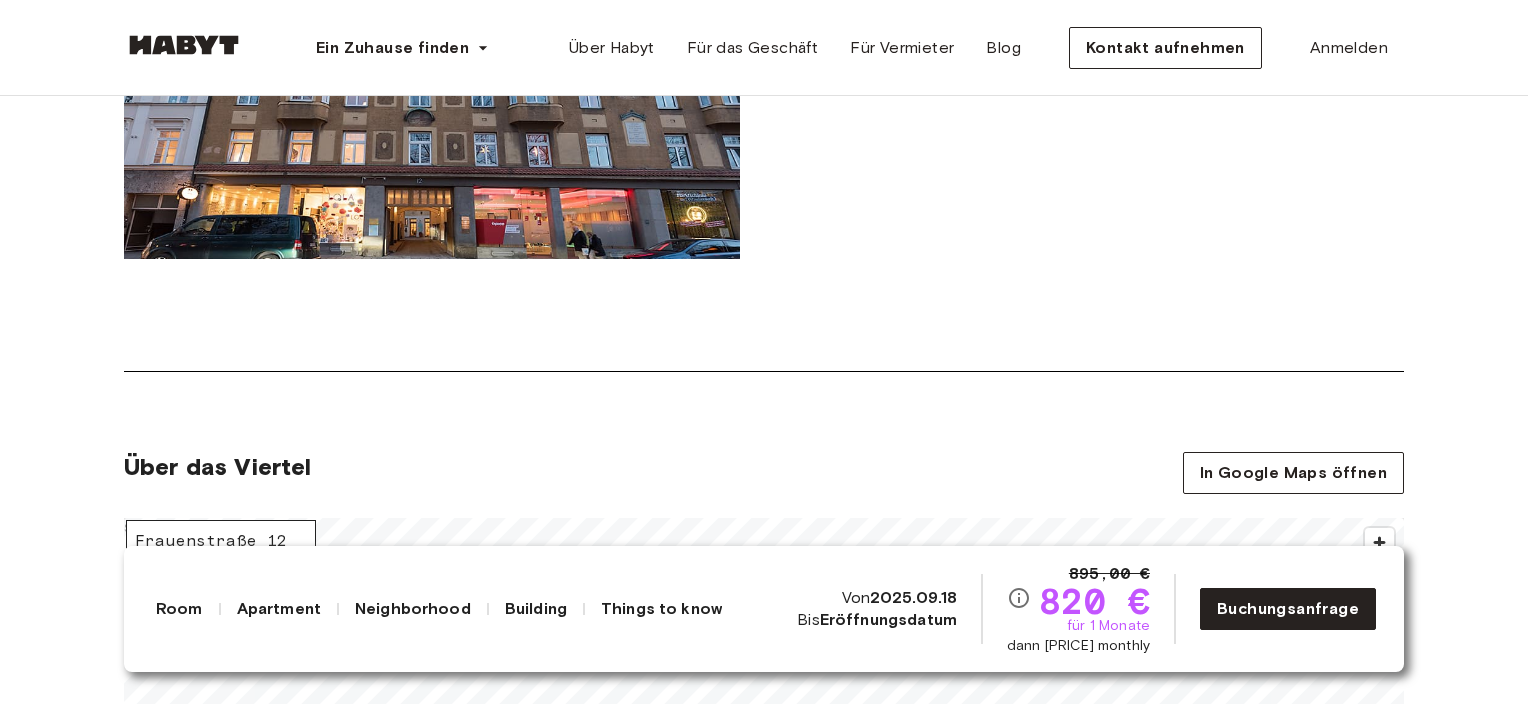 scroll, scrollTop: 2000, scrollLeft: 0, axis: vertical 